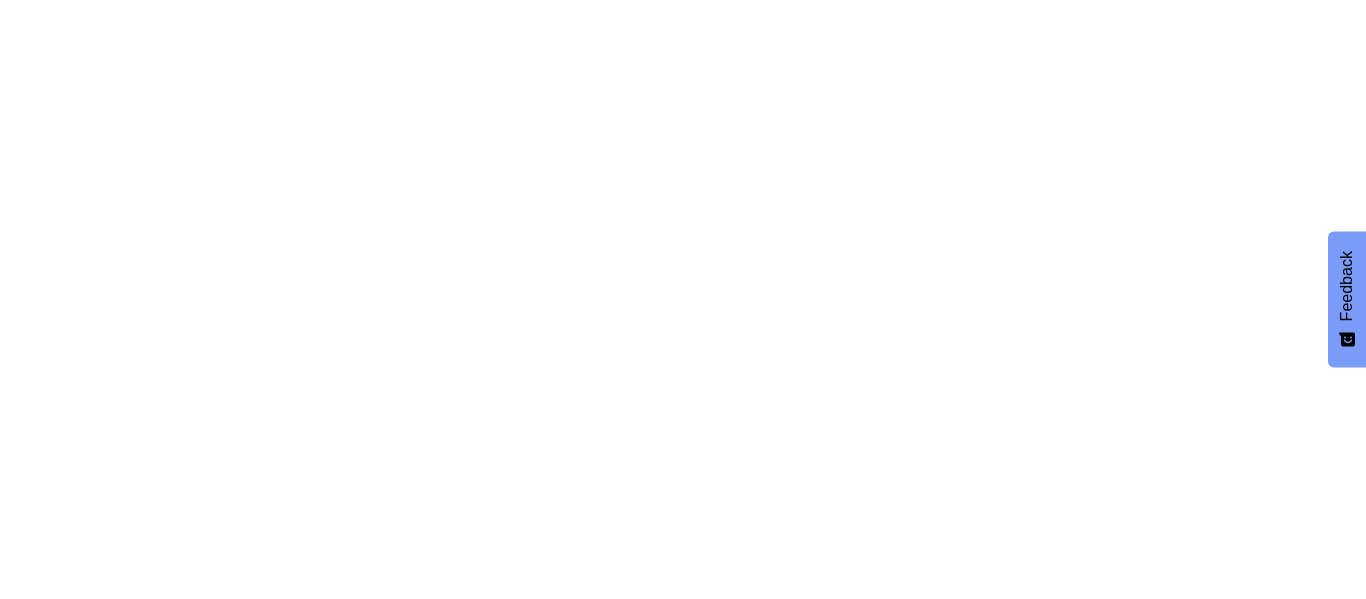 scroll, scrollTop: 0, scrollLeft: 0, axis: both 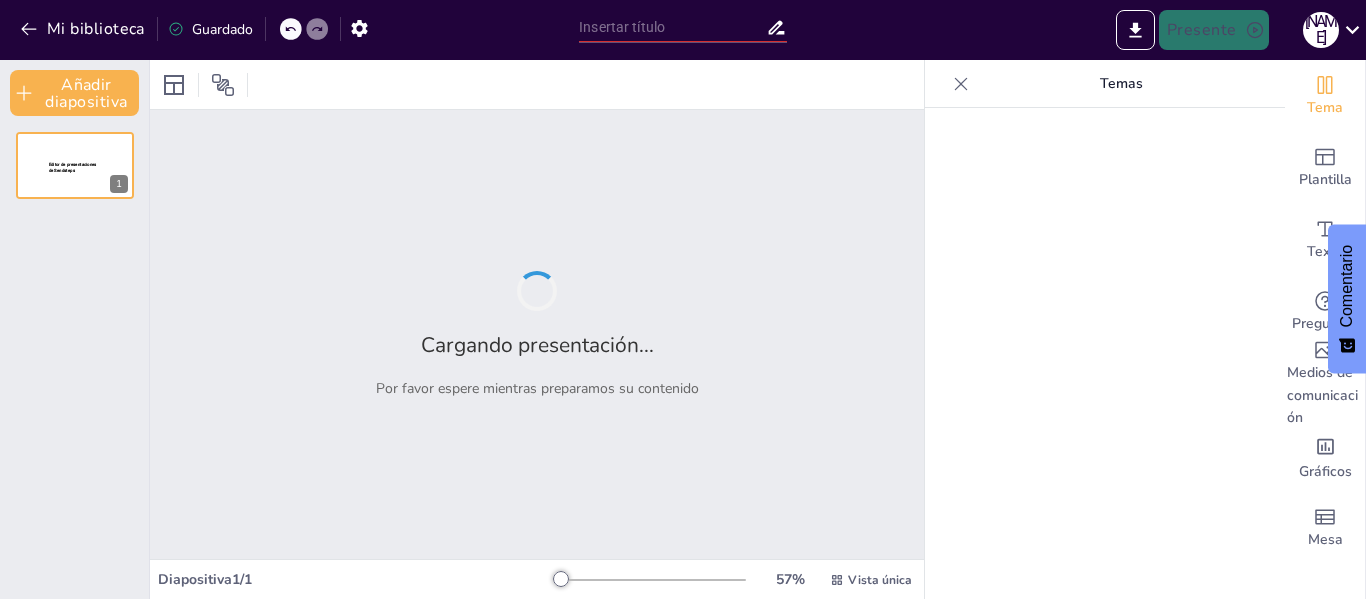 type on "Principios Clave en el Diseño de Layout de Bodega para la Eficiencia Operativa" 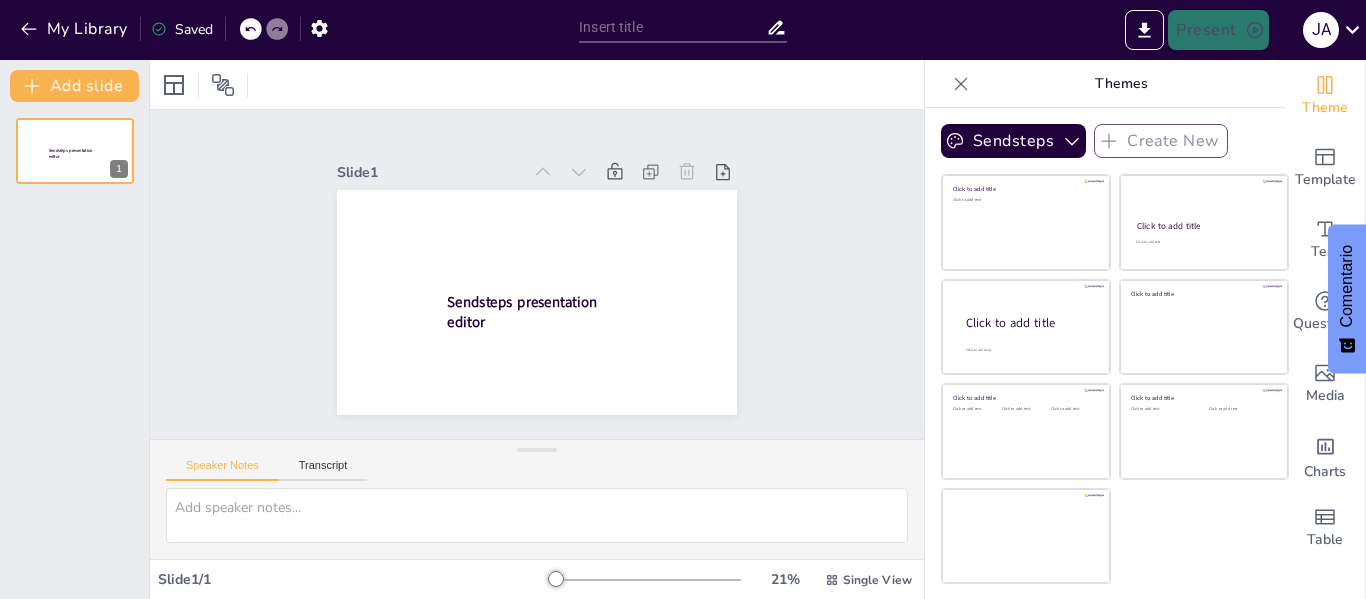 scroll, scrollTop: 0, scrollLeft: 0, axis: both 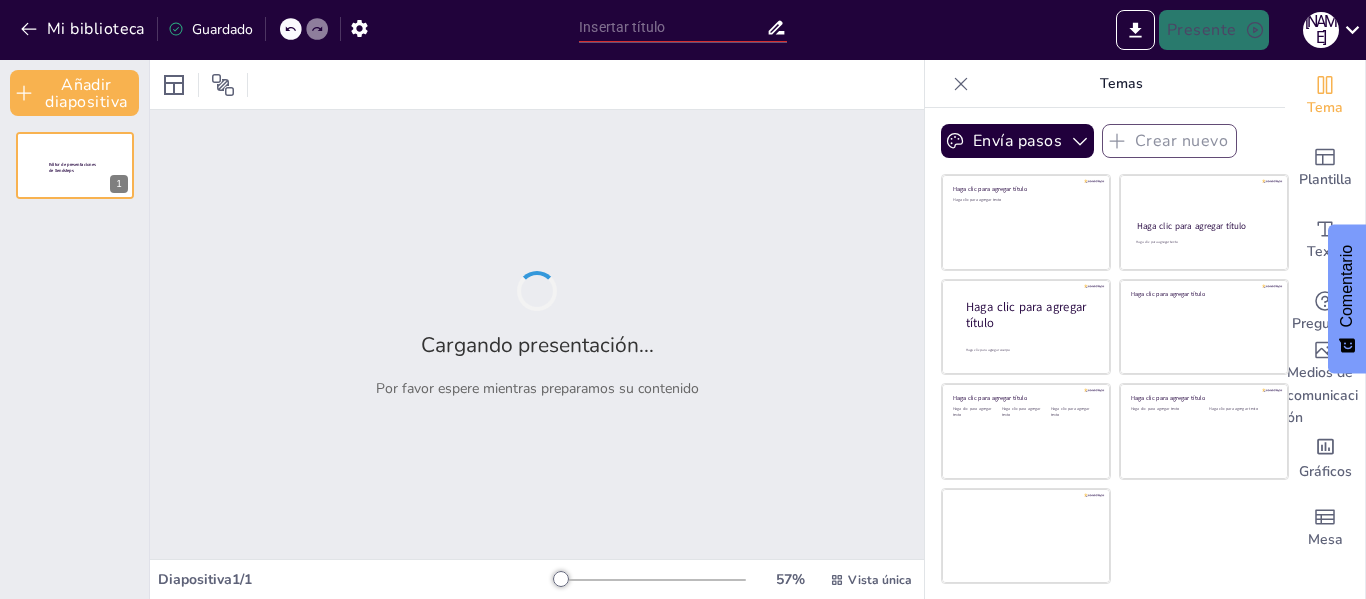 type on "Principios Clave en el Diseño de Layout de Bodega para la Eficiencia Operativa" 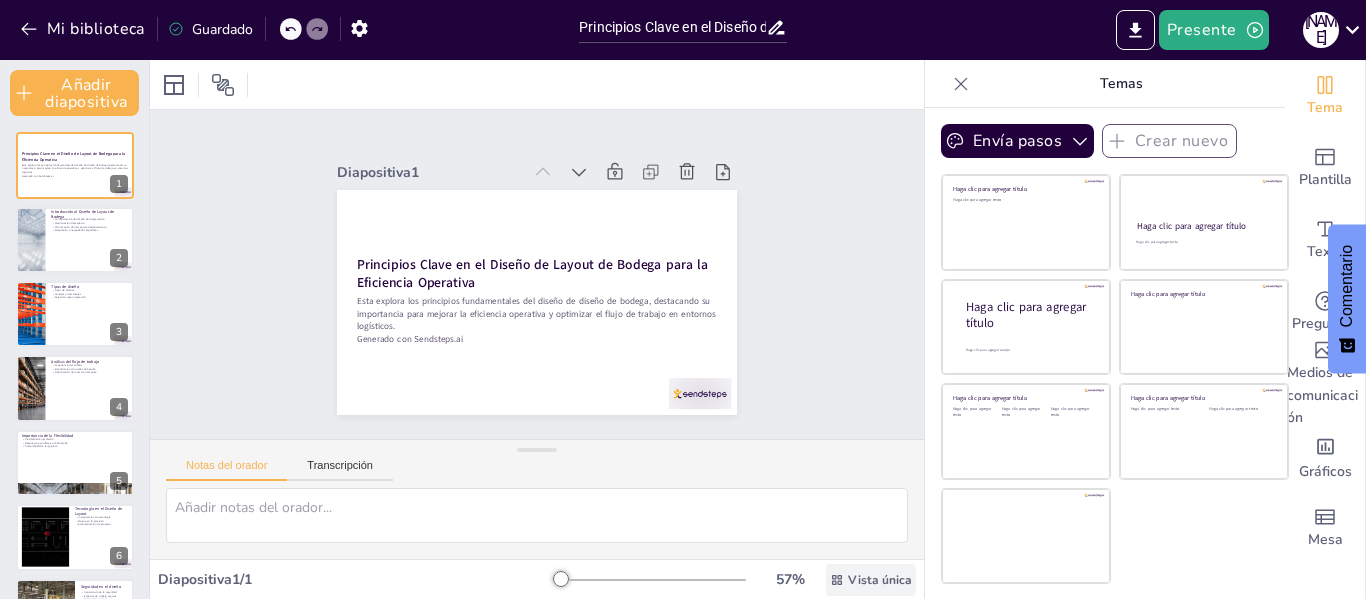 click on "Vista única" at bounding box center [871, 580] 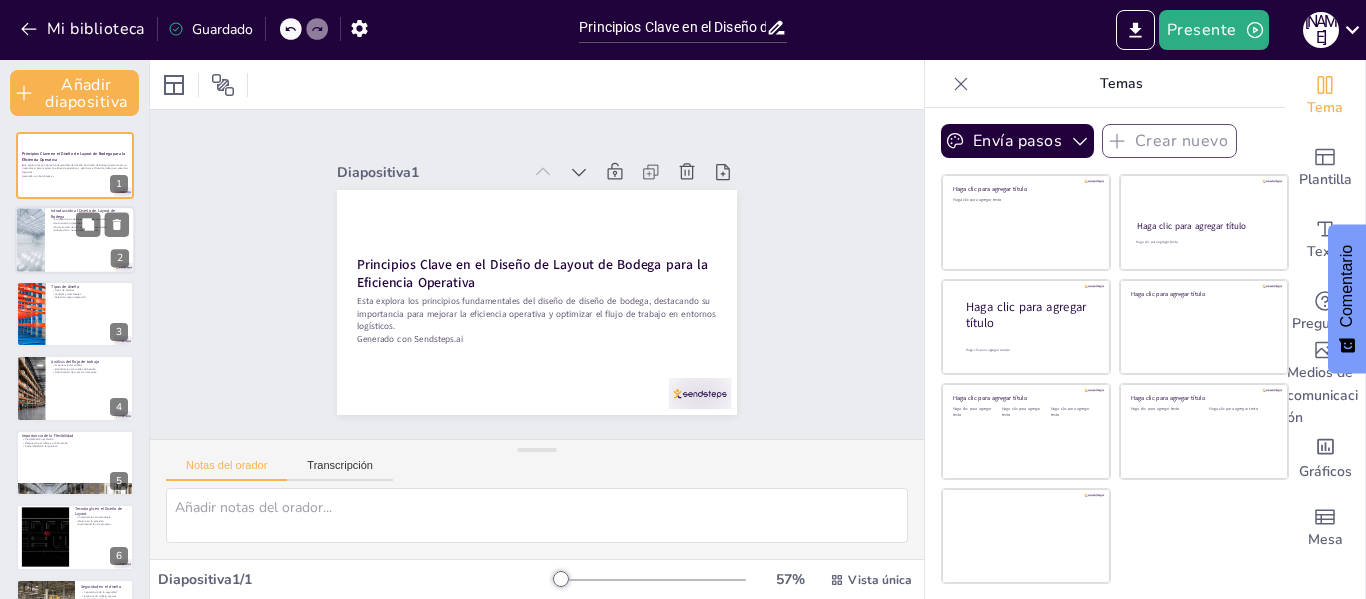 click at bounding box center [75, 240] 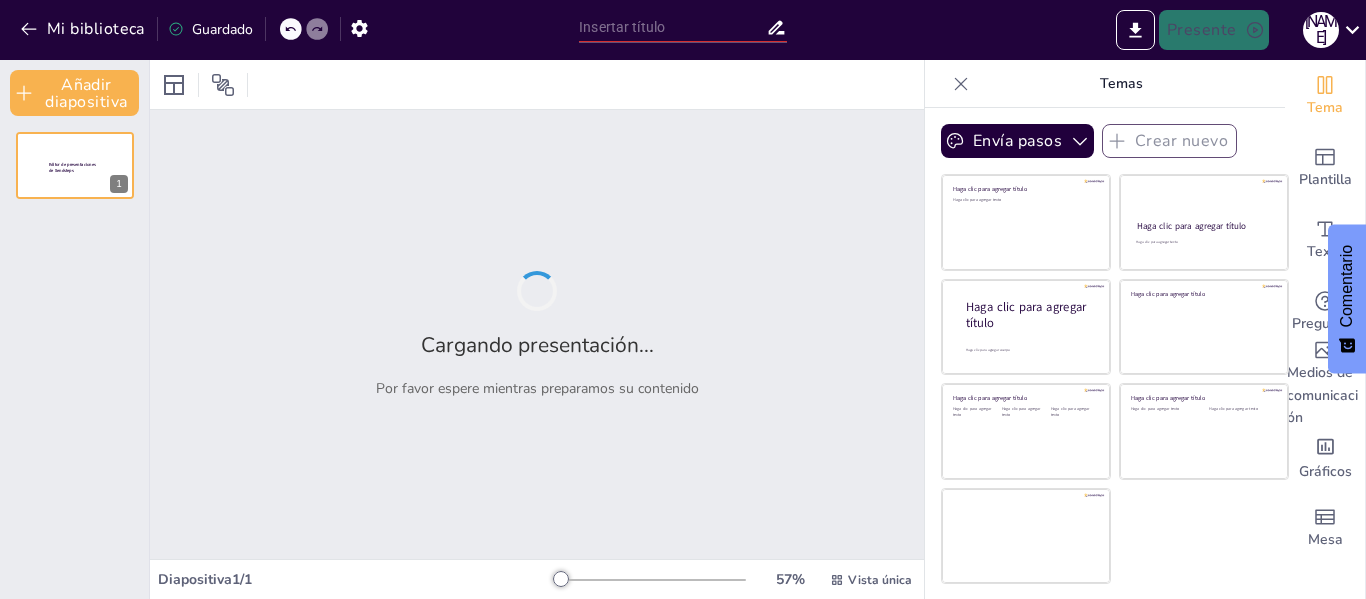 type on "Principios Clave en el Diseño de Layout de Bodega para la Eficiencia Operativa" 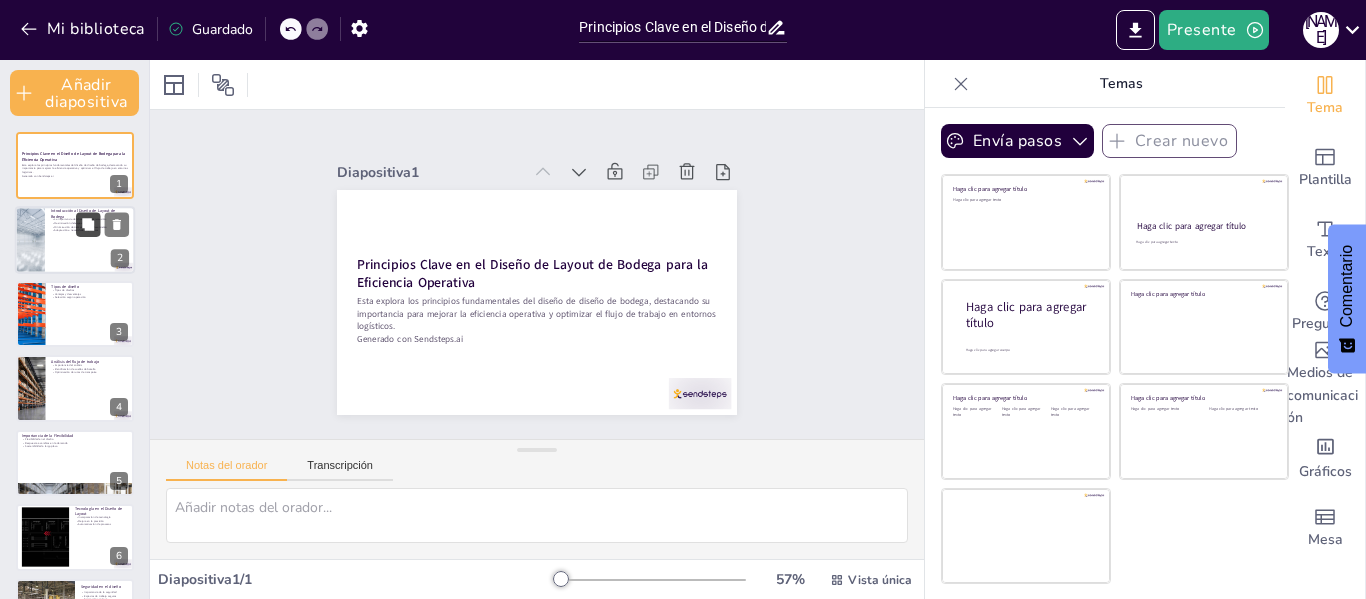 click at bounding box center [88, 224] 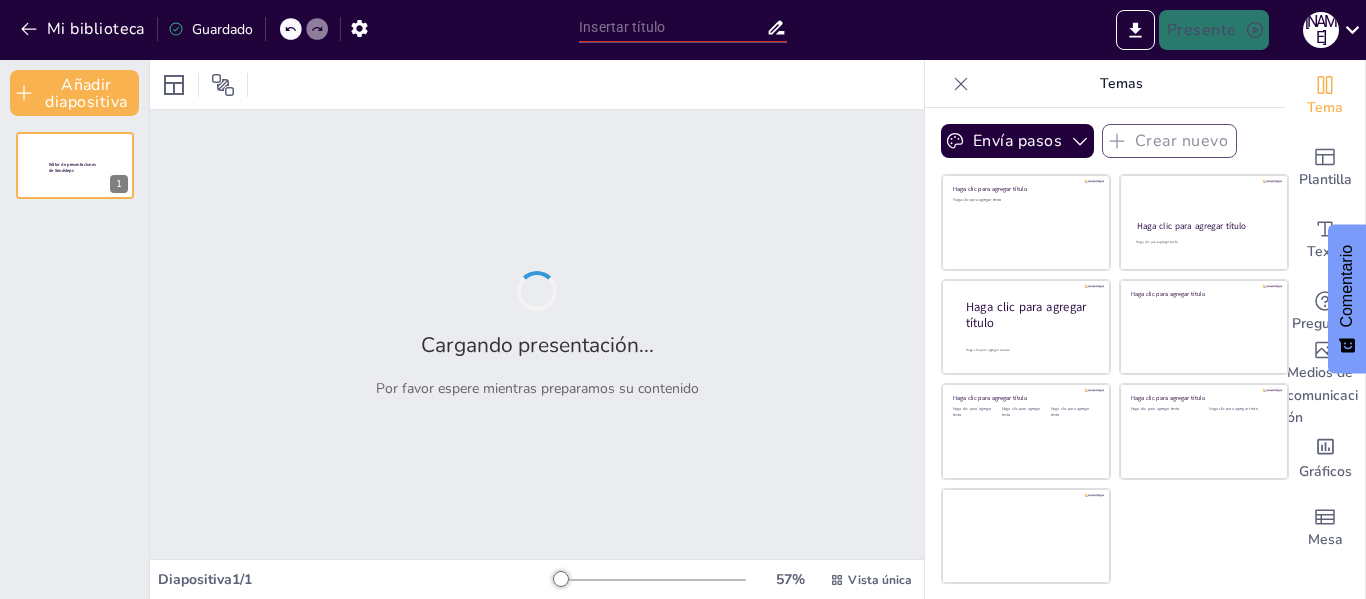 type on "Principios Clave en el Diseño de Layout de Bodega para la Eficiencia Operativa" 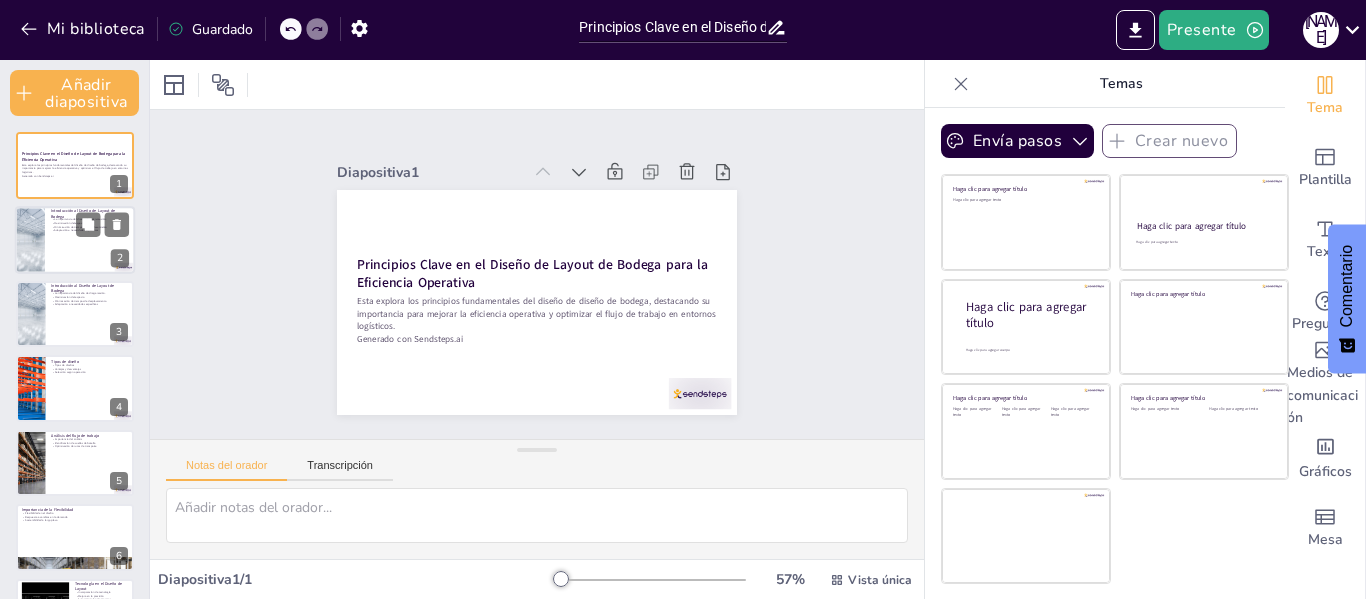 click at bounding box center [75, 240] 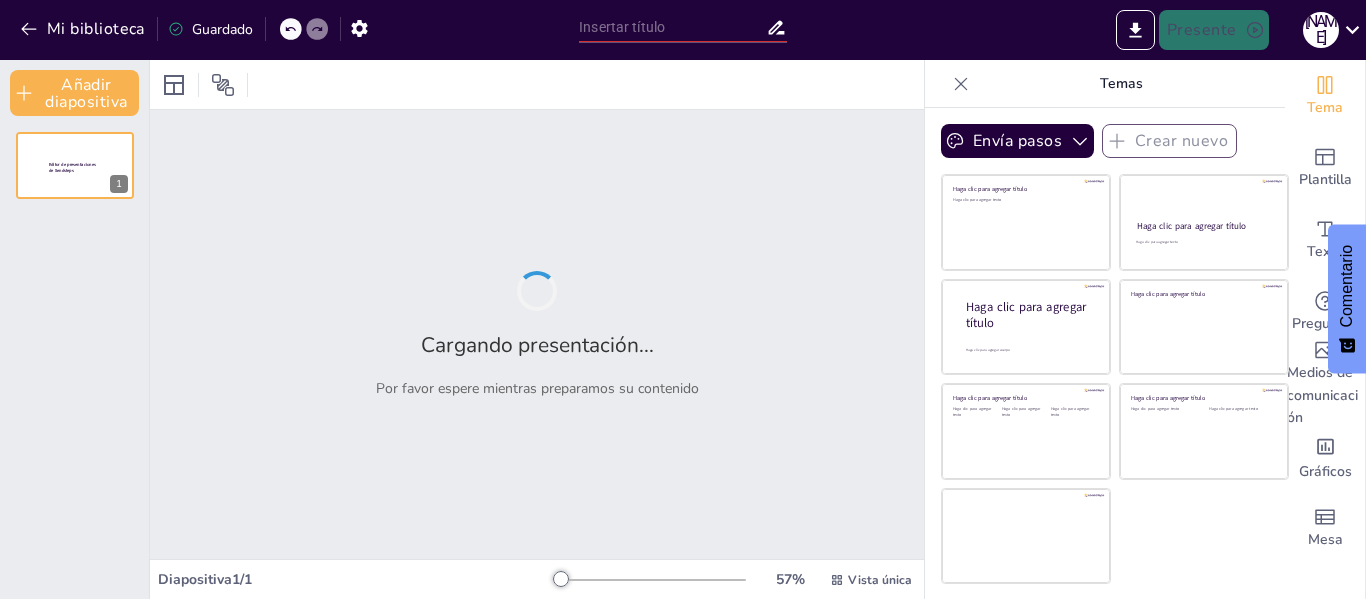 type on "Principios Clave en el Diseño de Layout de Bodega para la Eficiencia Operativa" 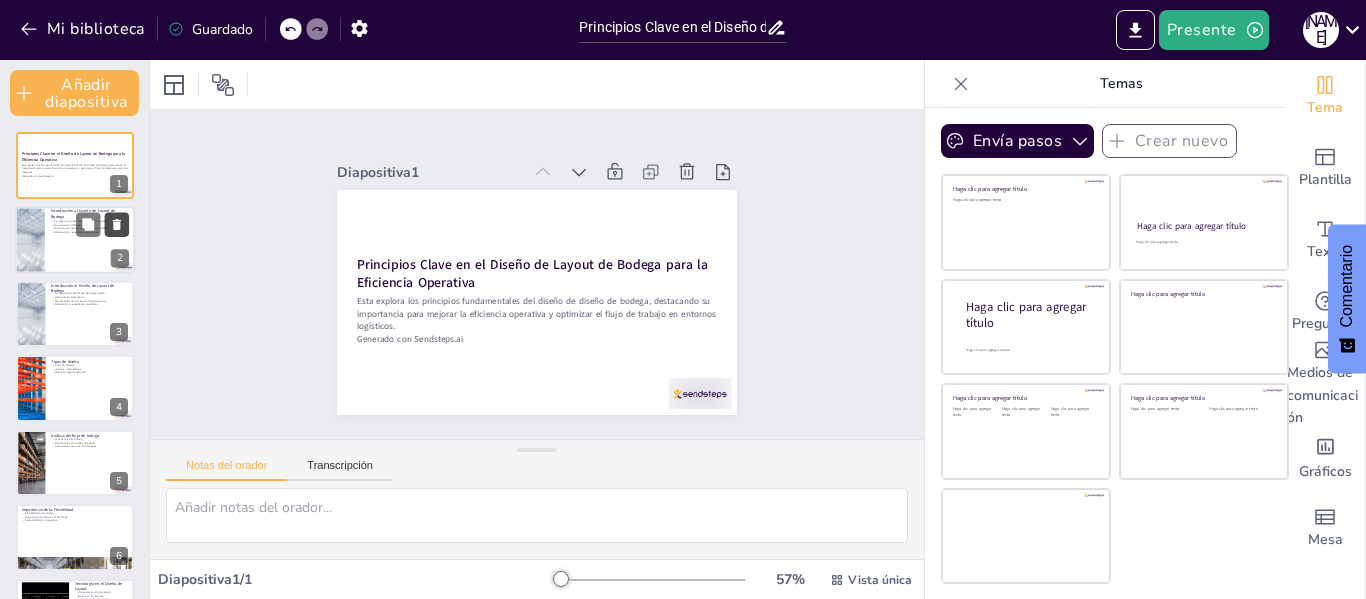 click 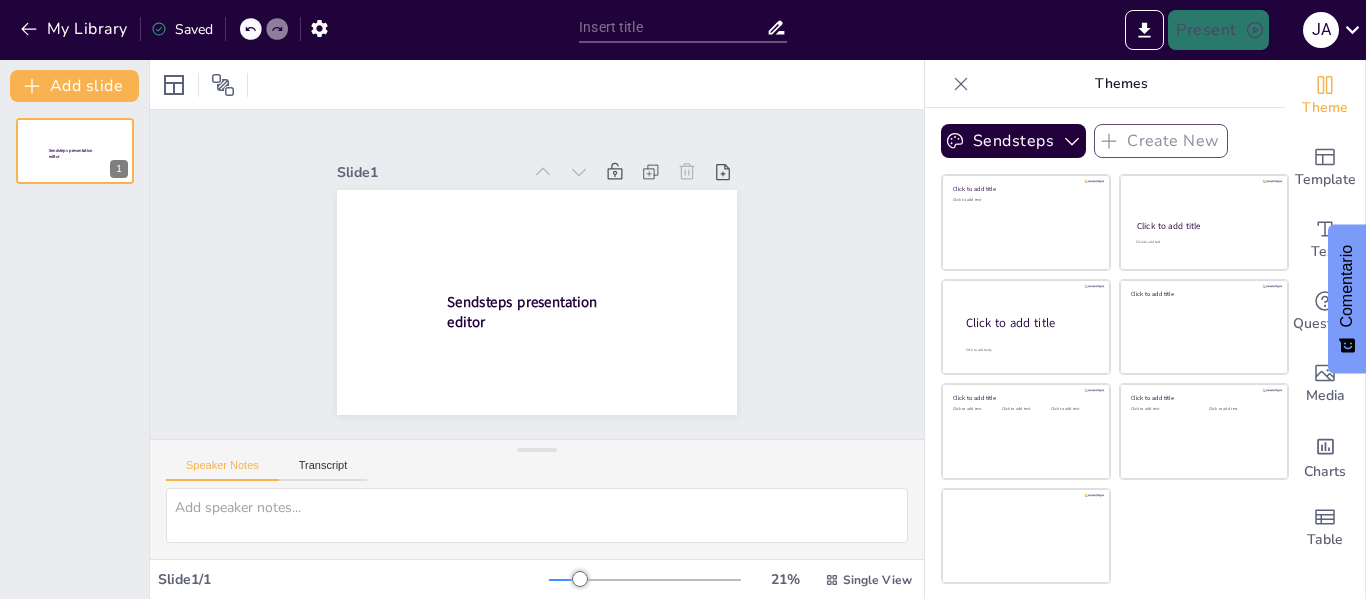 scroll, scrollTop: 0, scrollLeft: 0, axis: both 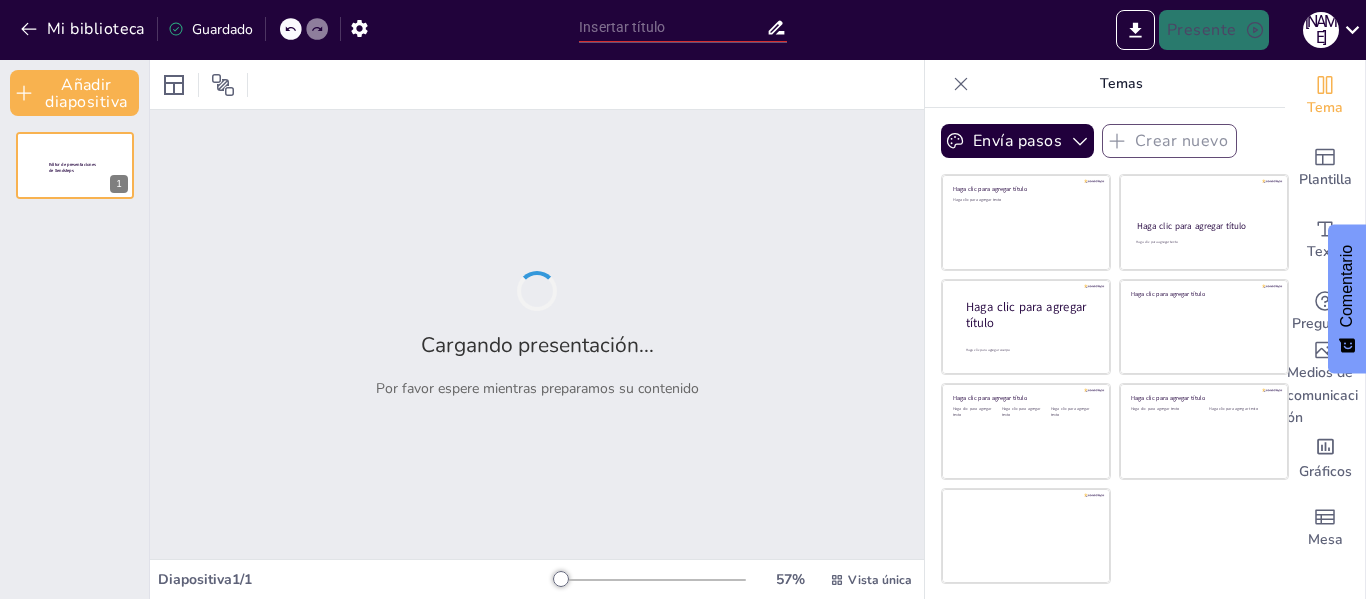 type on "Principios Clave en el Diseño de Layout de Bodega para la Eficiencia Operativa" 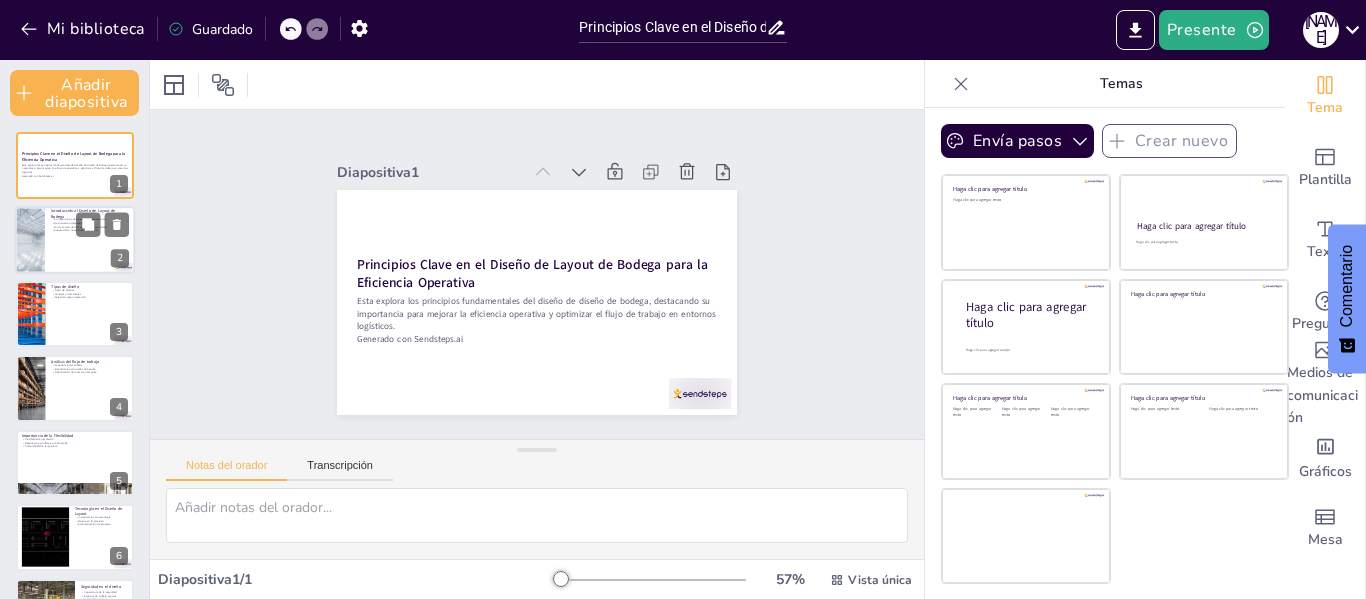 click at bounding box center [75, 240] 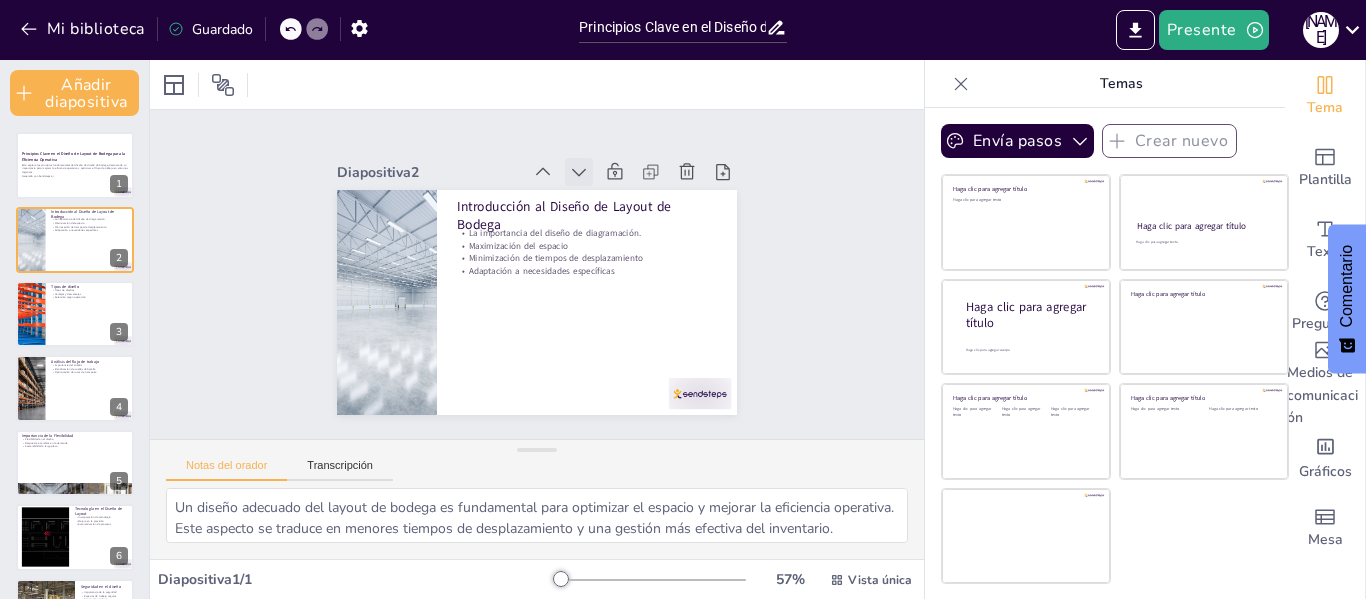 click 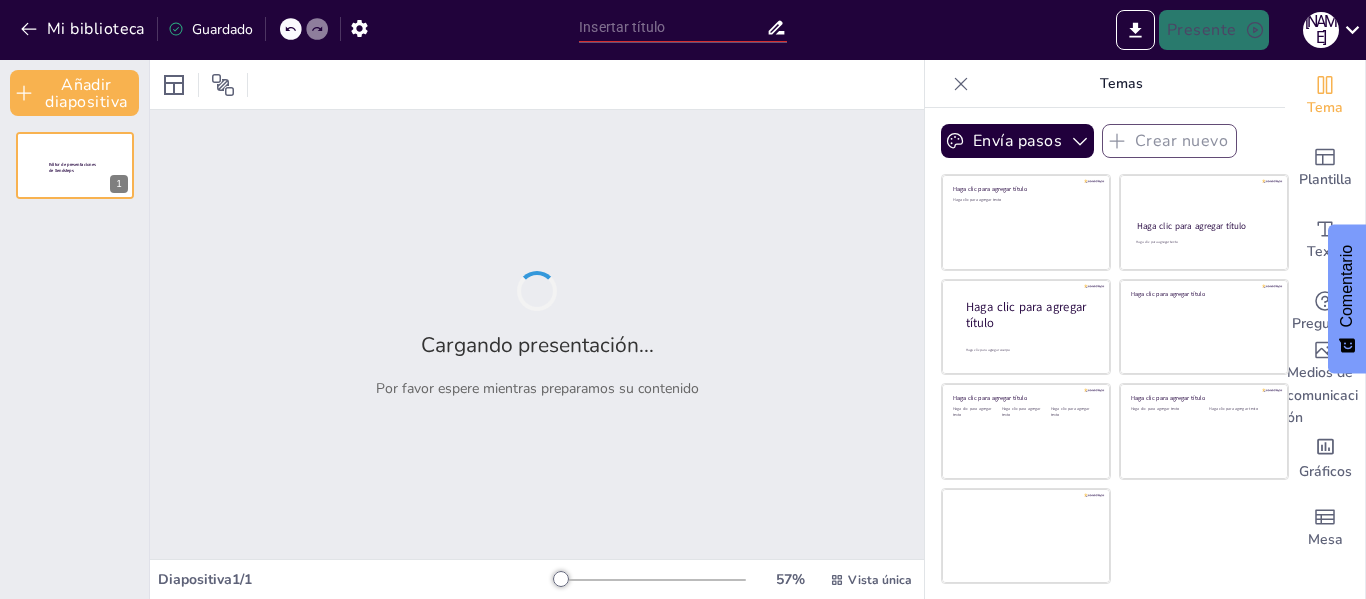 type on "Principios Clave en el Diseño de Layout de Bodega para la Eficiencia Operativa" 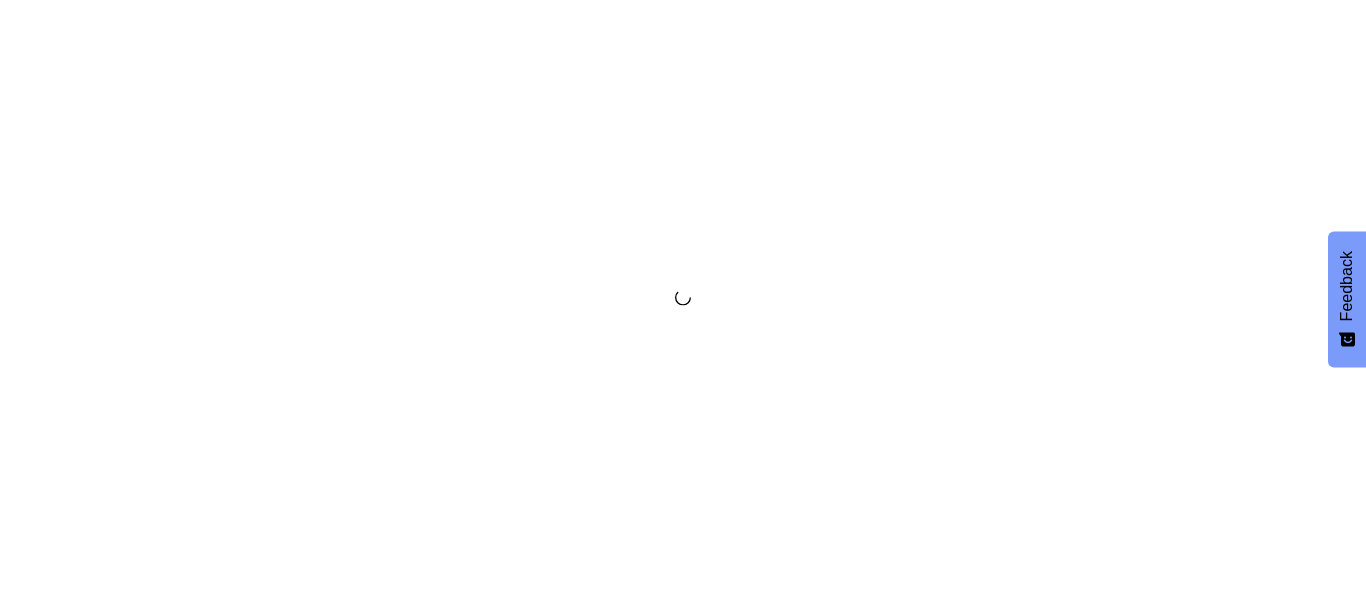 scroll, scrollTop: 0, scrollLeft: 0, axis: both 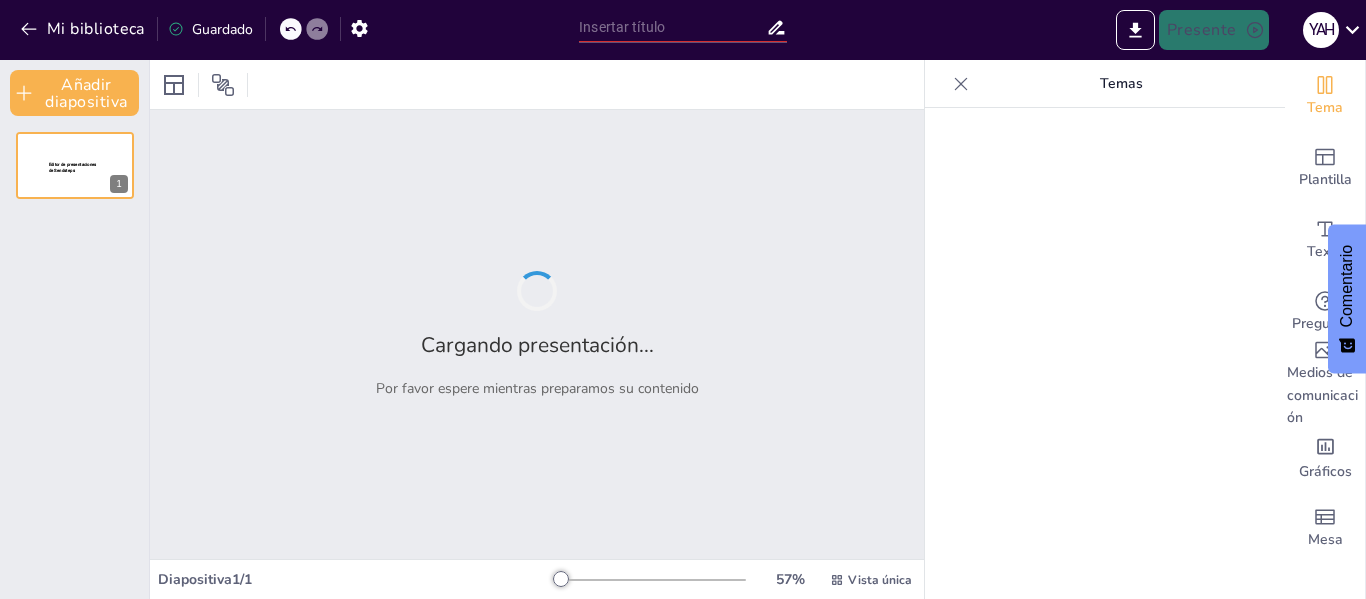 type on "Principios Técnicos para el Diseño Eficiente de Layout de Bodega" 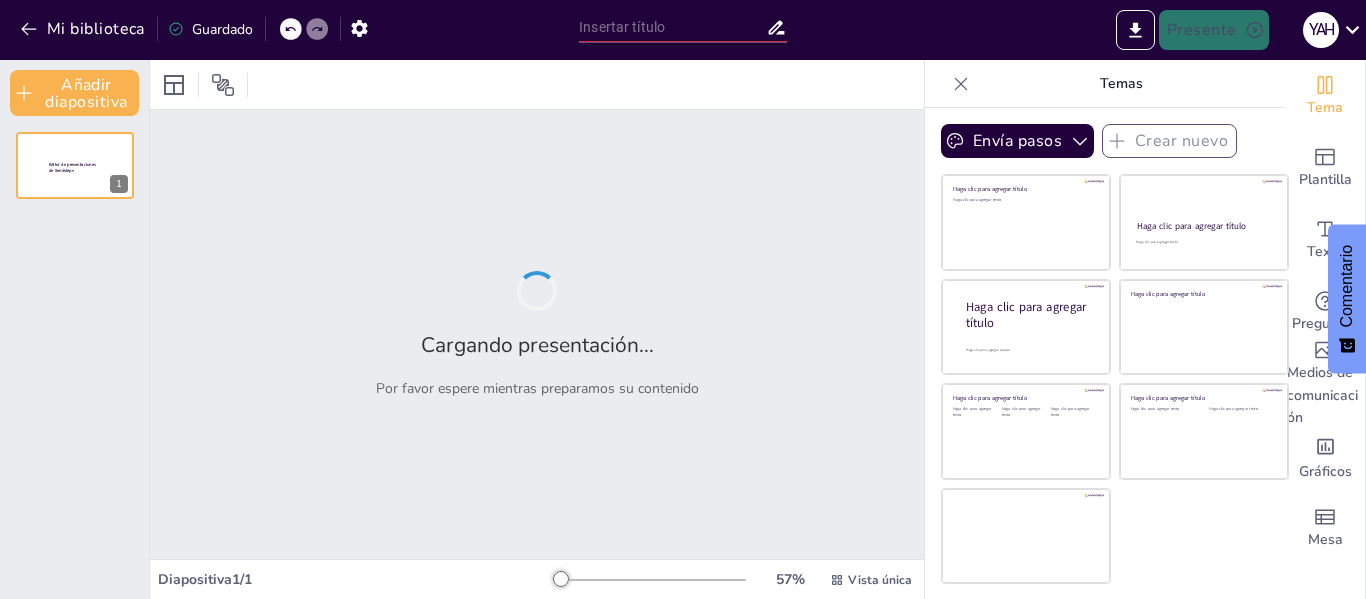 type on "Principios Técnicos para el Diseño Eficiente de Layout de Bodega" 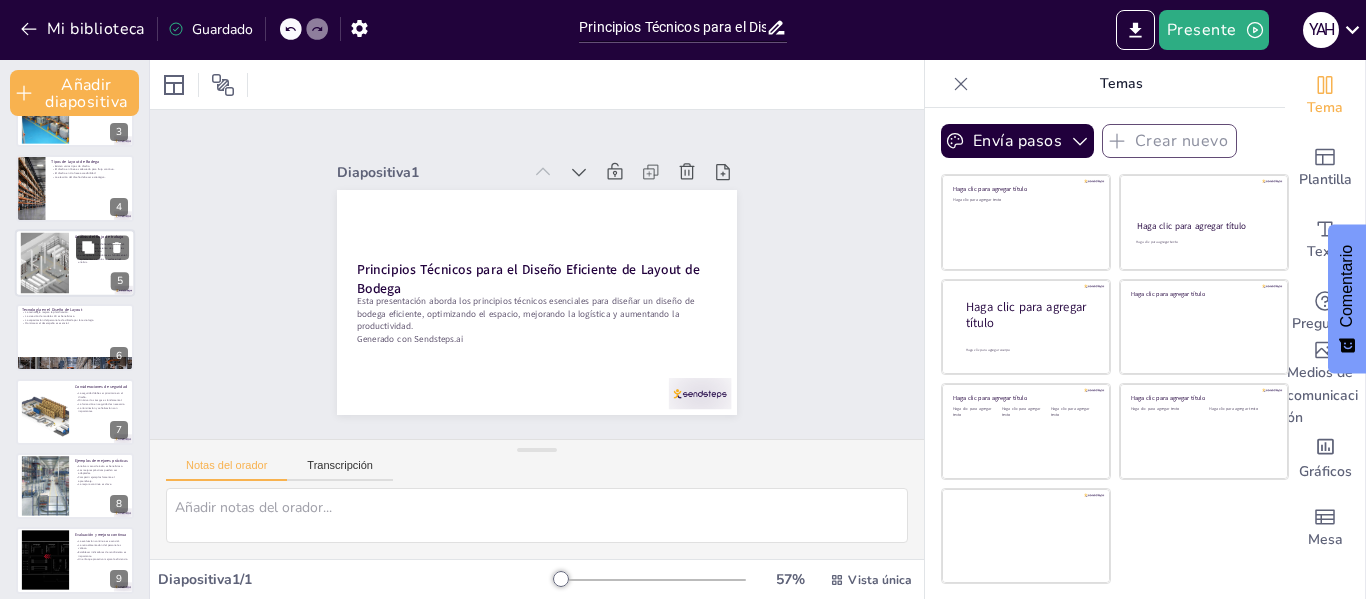 scroll, scrollTop: 285, scrollLeft: 0, axis: vertical 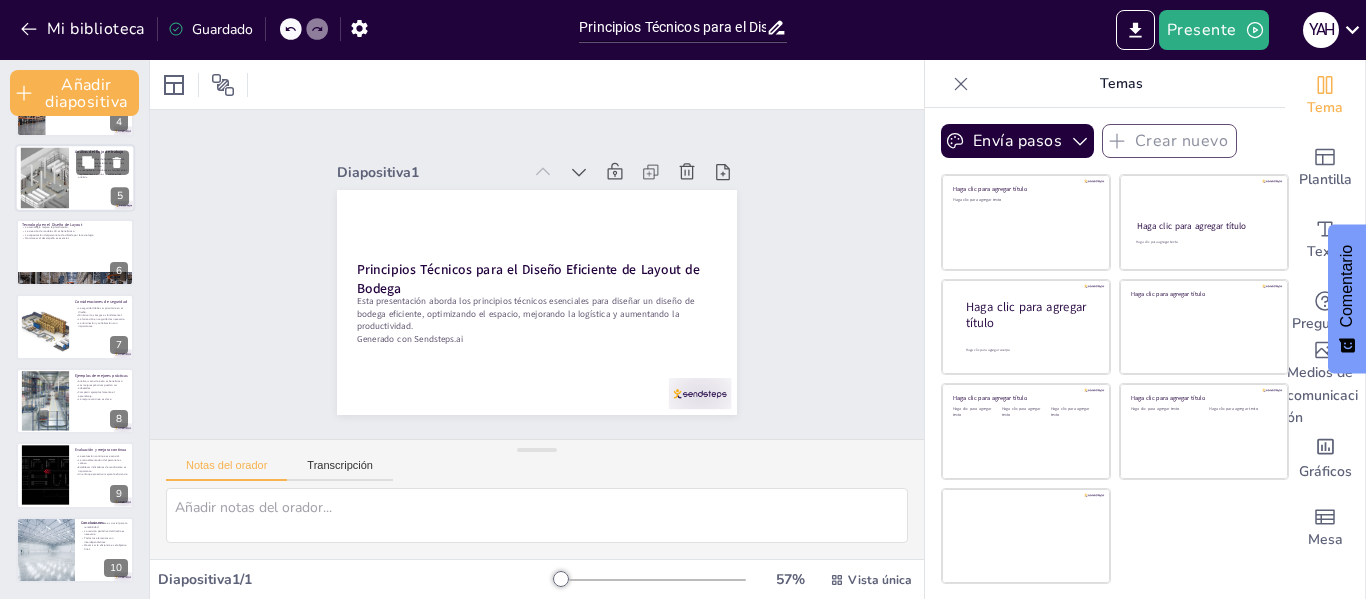 click at bounding box center [75, 178] 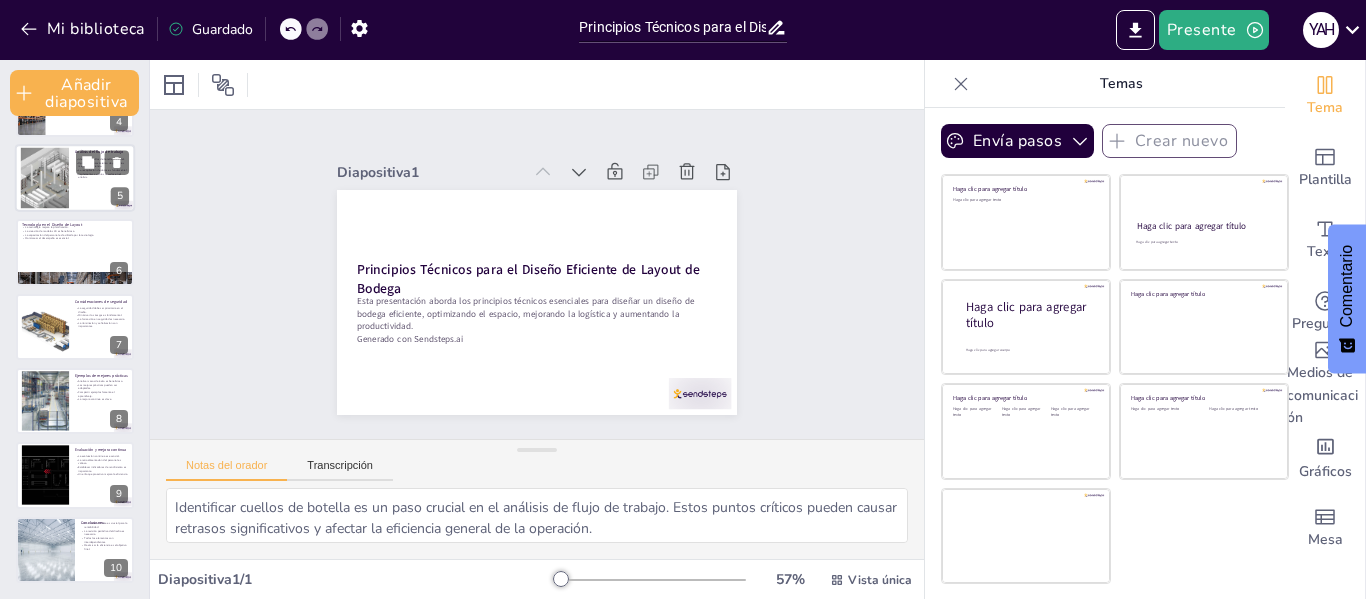 scroll, scrollTop: 105, scrollLeft: 0, axis: vertical 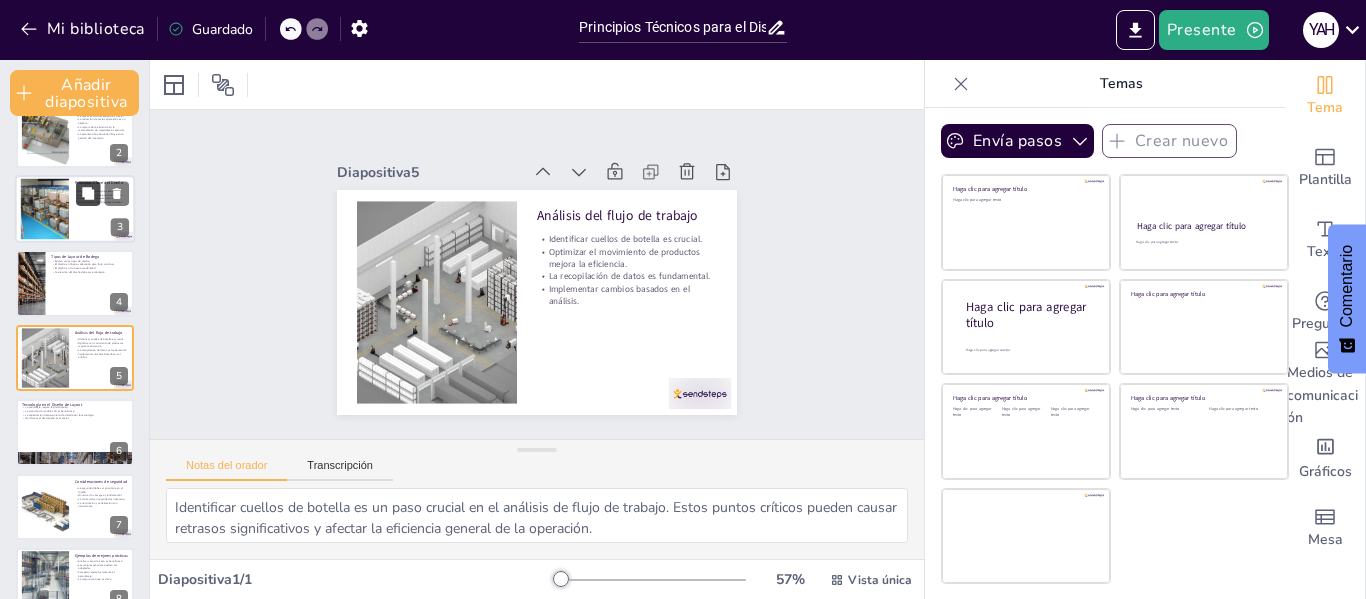 click at bounding box center [88, 193] 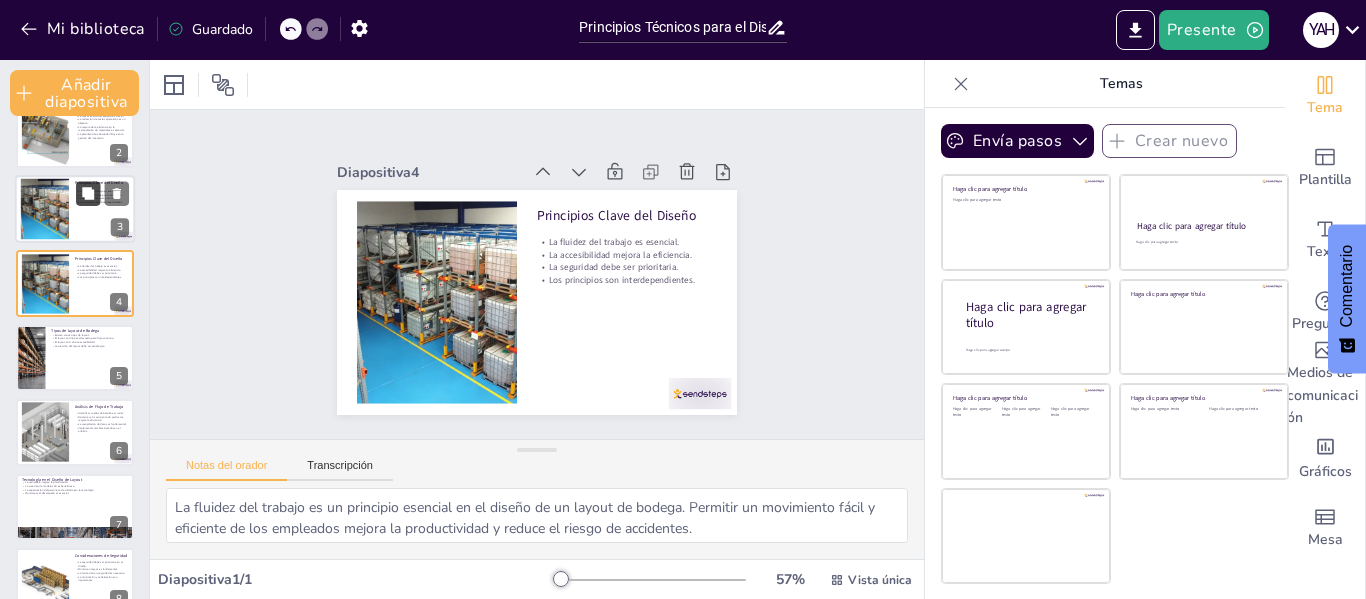 scroll, scrollTop: 31, scrollLeft: 0, axis: vertical 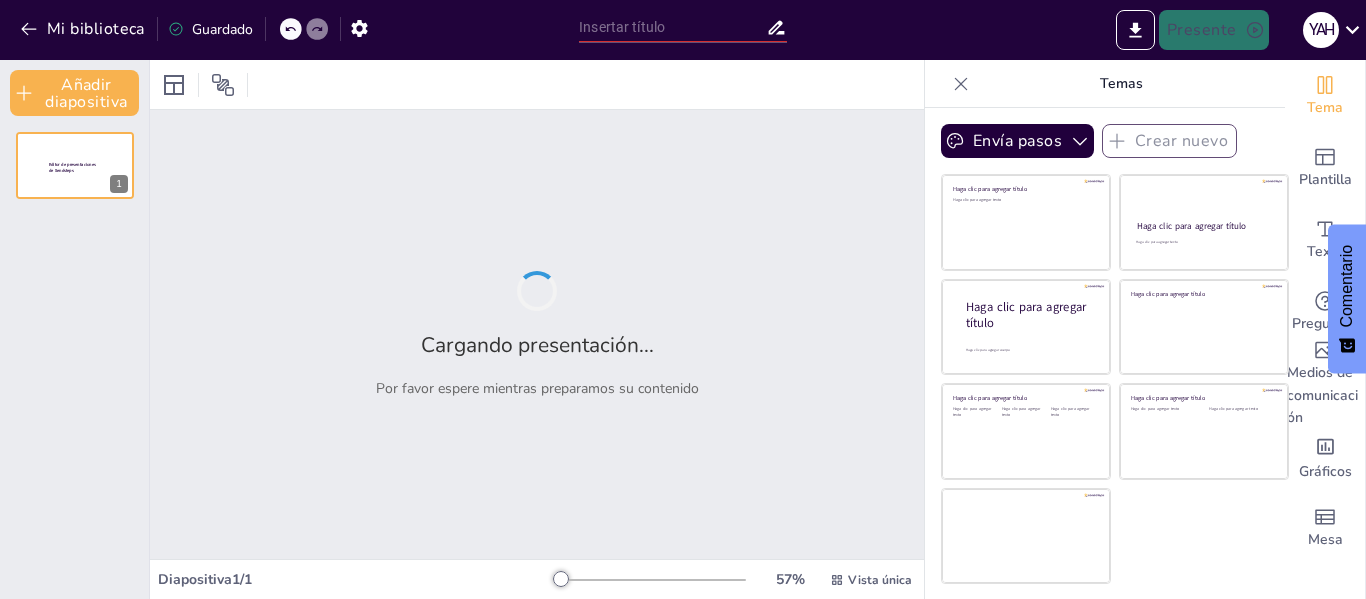 type on "Principios Técnicos para el Diseño Eficiente de Layout de Bodega" 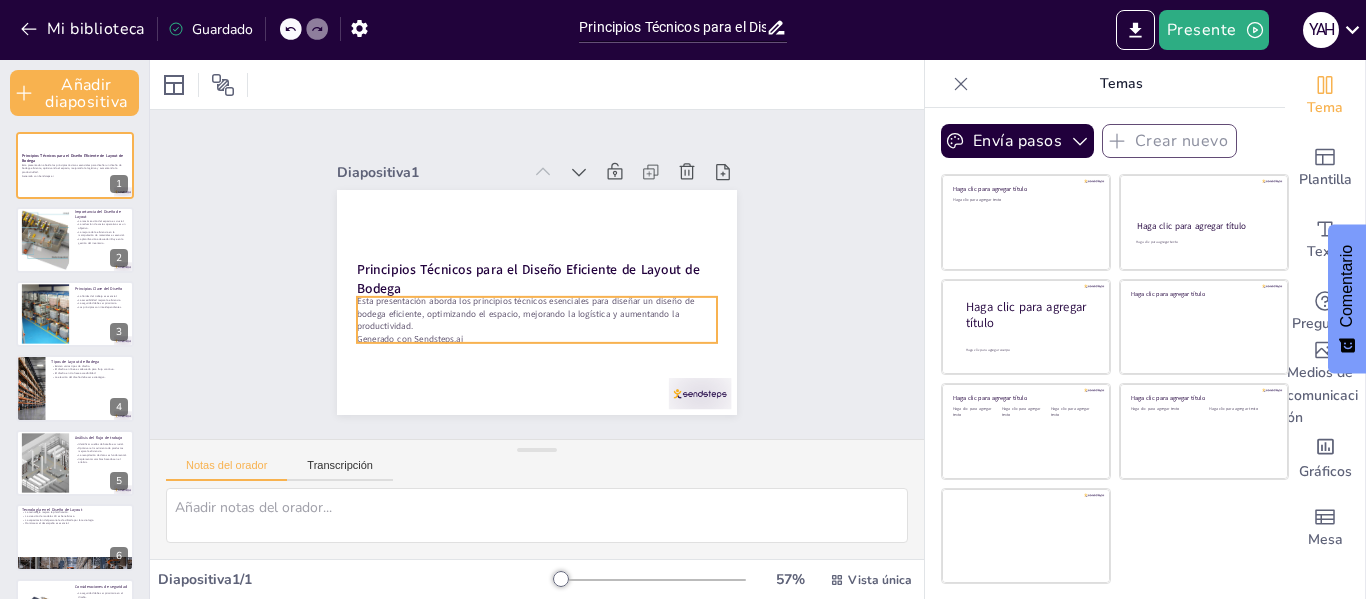 click on "Generado con Sendsteps.ai" at bounding box center (537, 339) 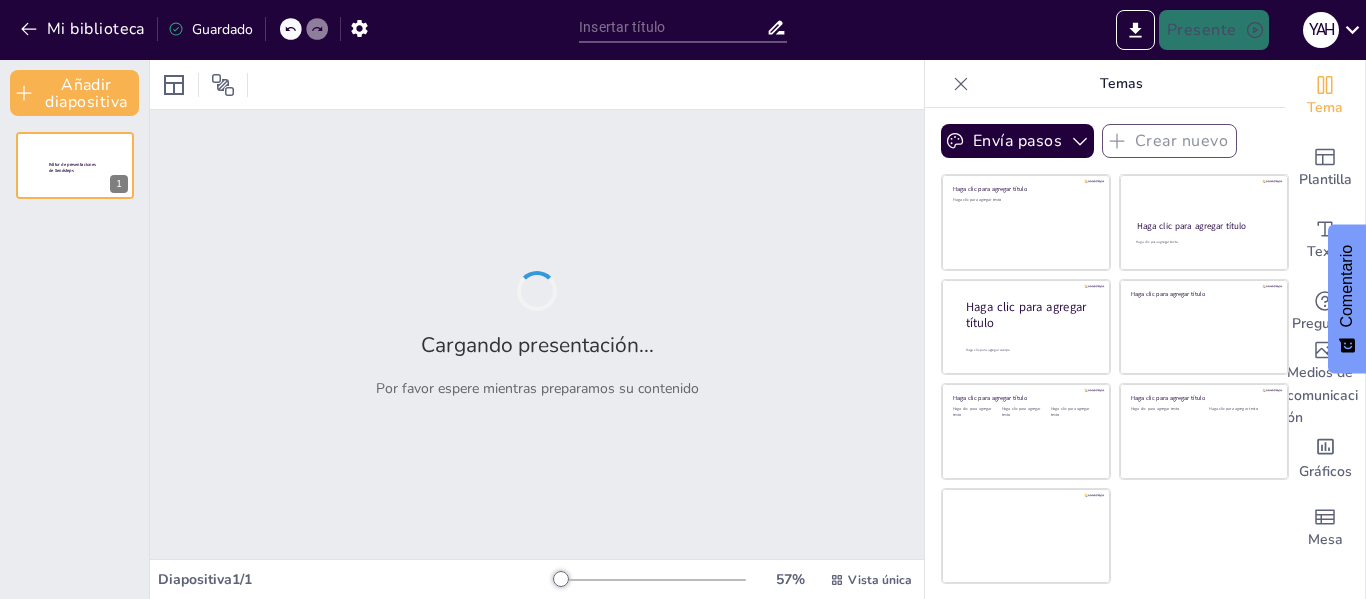 type on "Principios Técnicos para el Diseño Eficiente de Layout de Bodega" 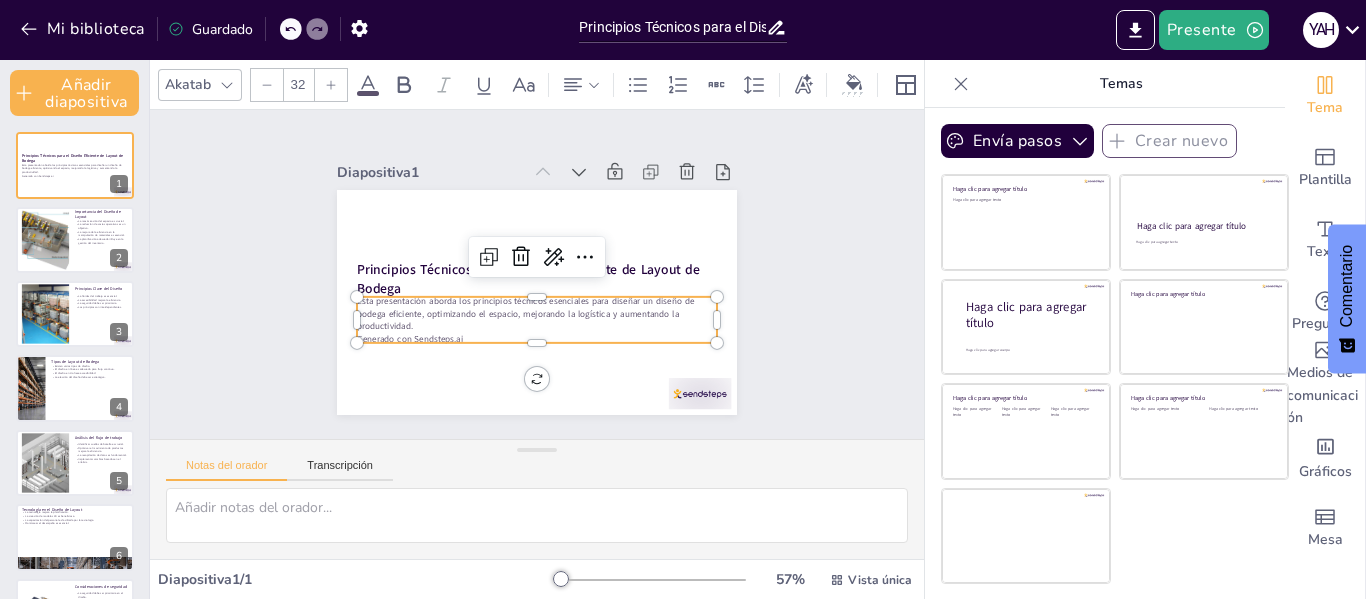 click on "Generado con Sendsteps.ai" at bounding box center (537, 339) 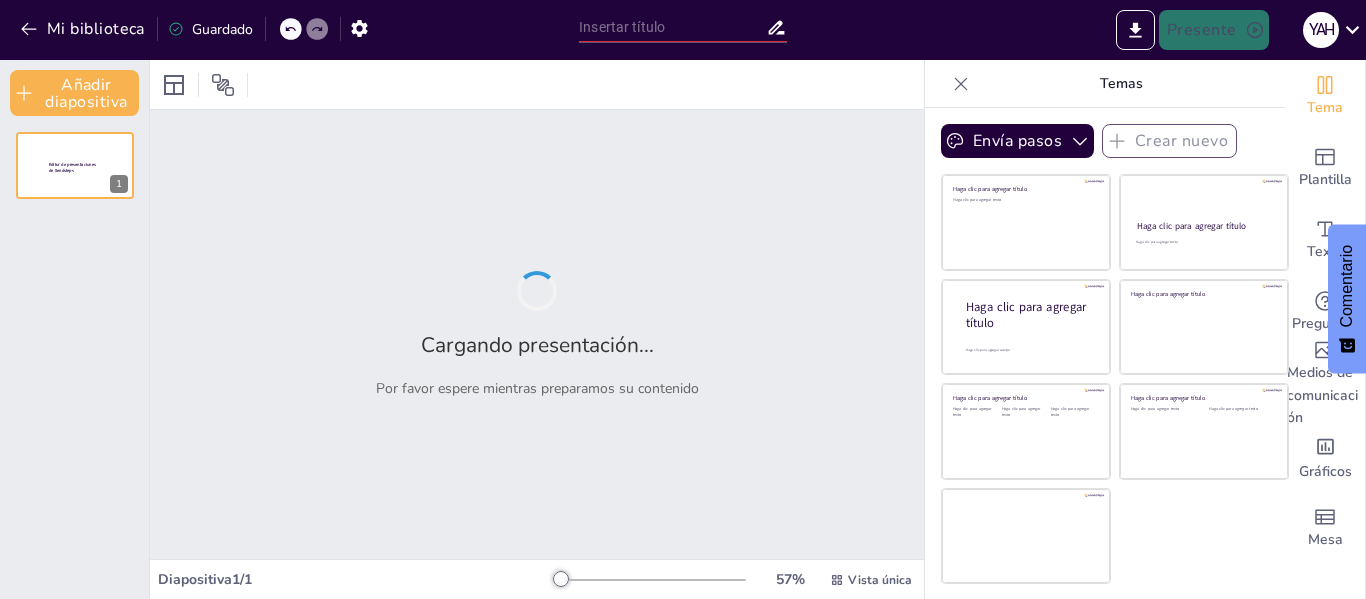 type on "Principios Técnicos para el Diseño Eficiente de Layout de Bodega" 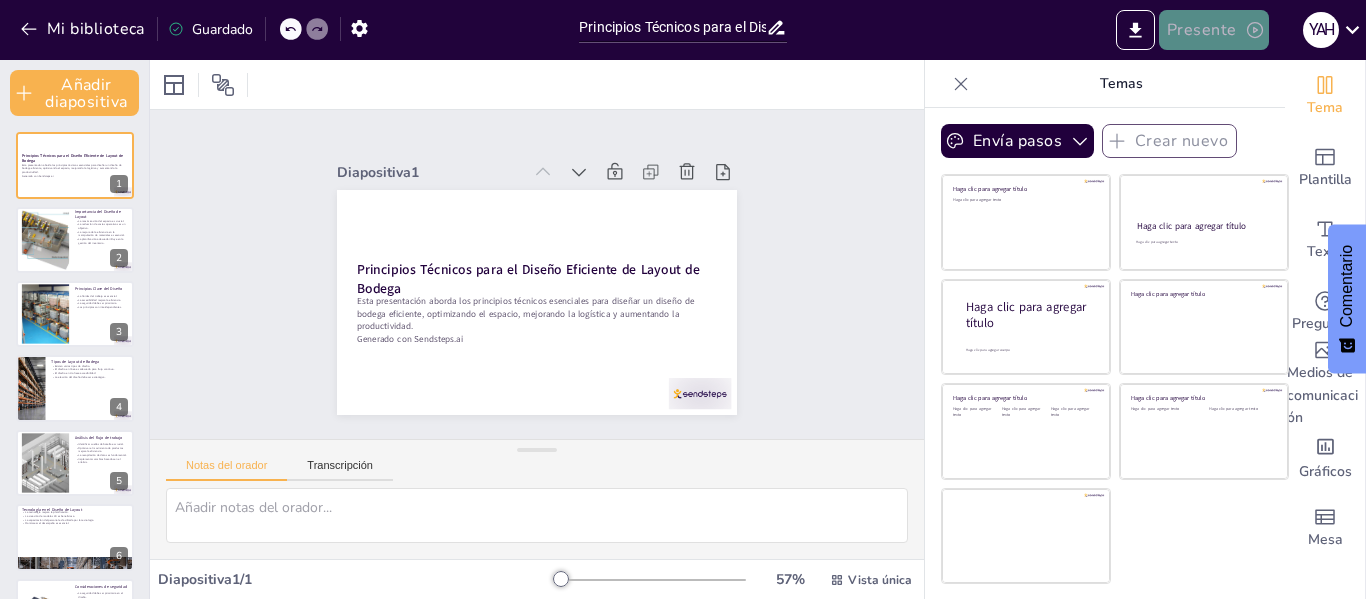 click on "Presente" at bounding box center [1214, 30] 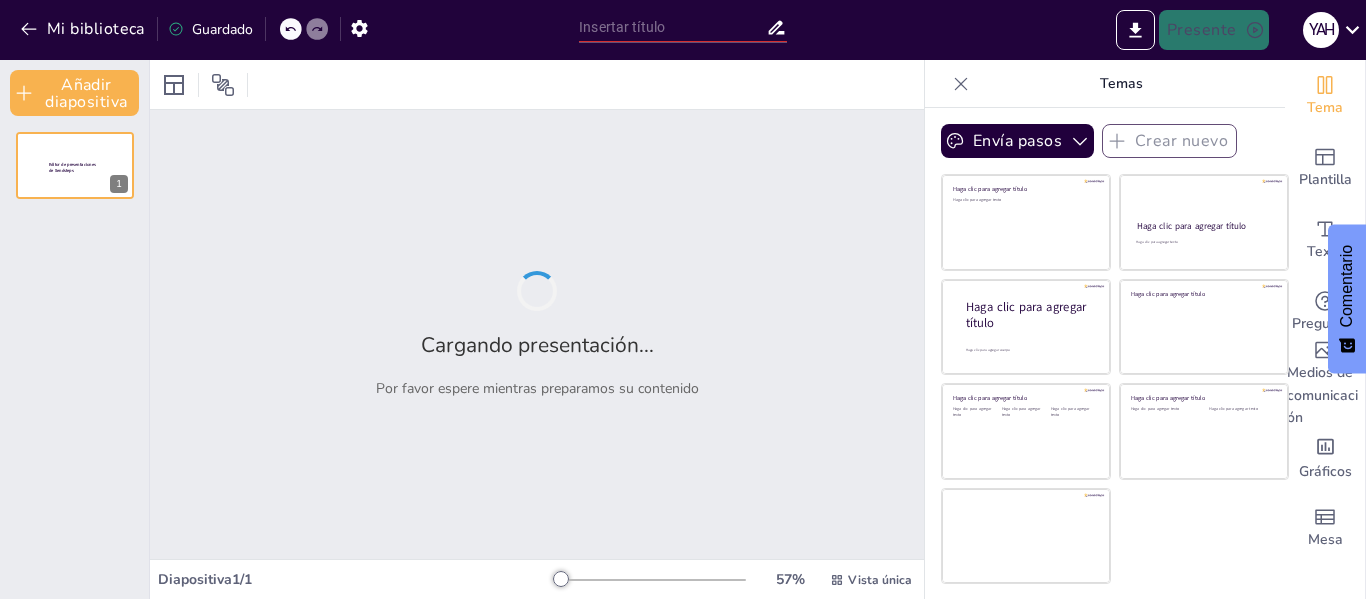 type on "Principios Técnicos para el Diseño Eficiente de Layout de Bodega" 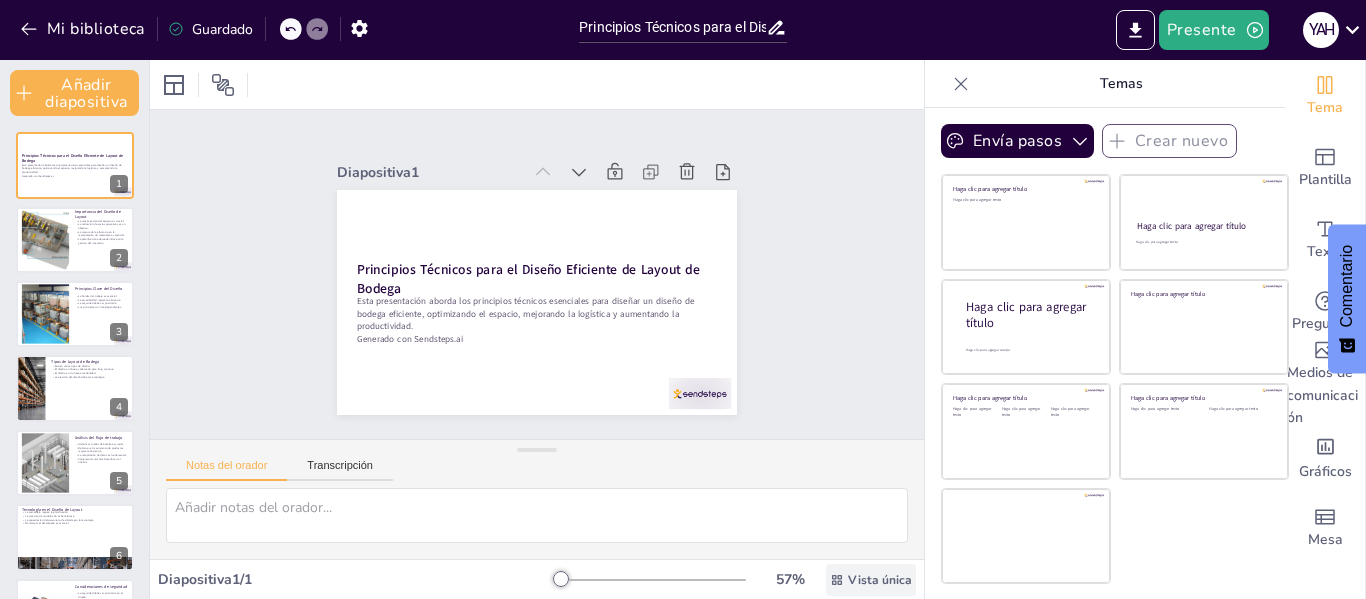 click 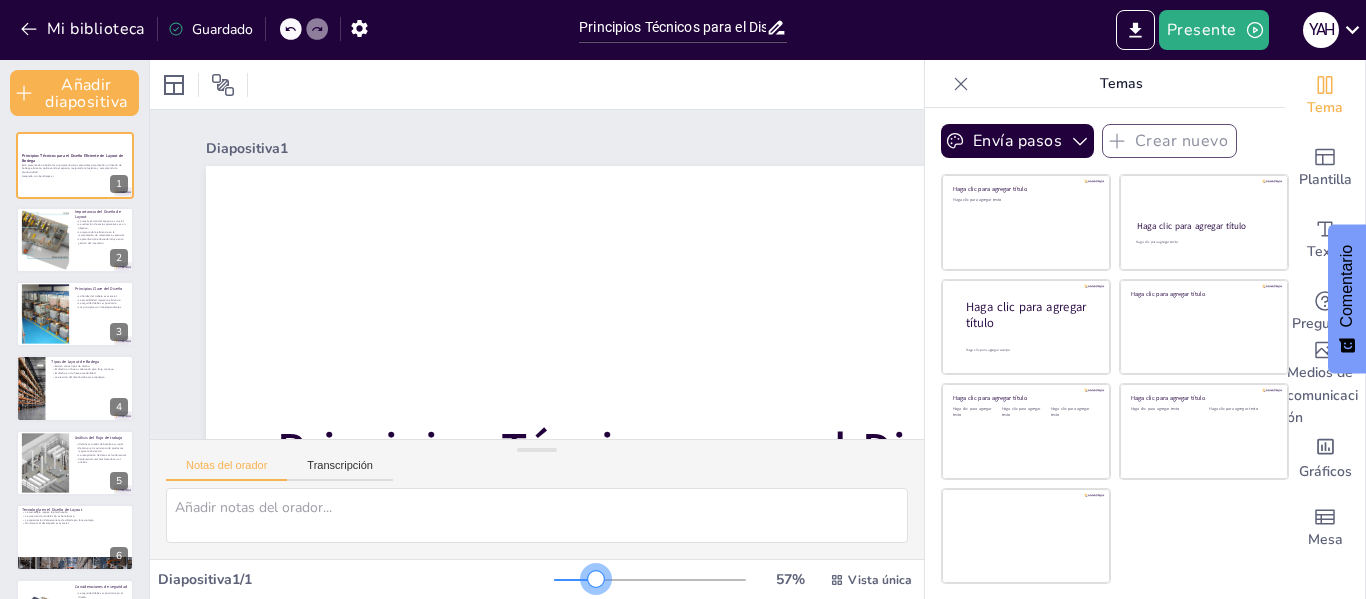 drag, startPoint x: 546, startPoint y: 581, endPoint x: 584, endPoint y: 582, distance: 38.013157 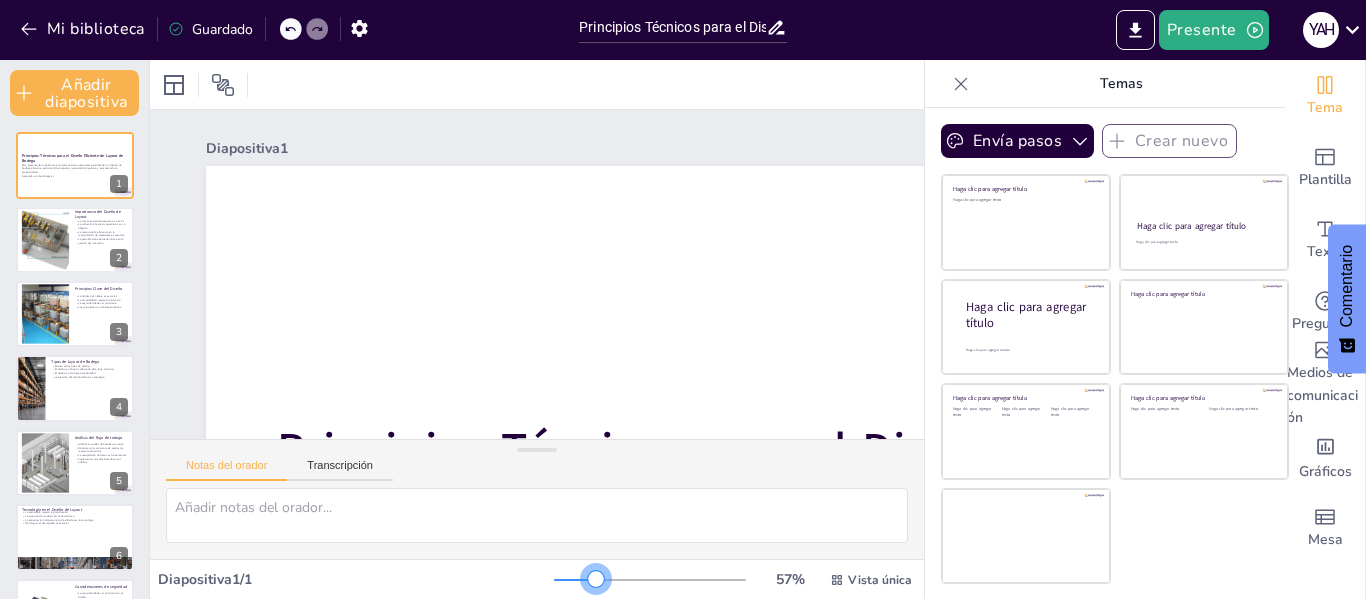 click at bounding box center [596, 579] 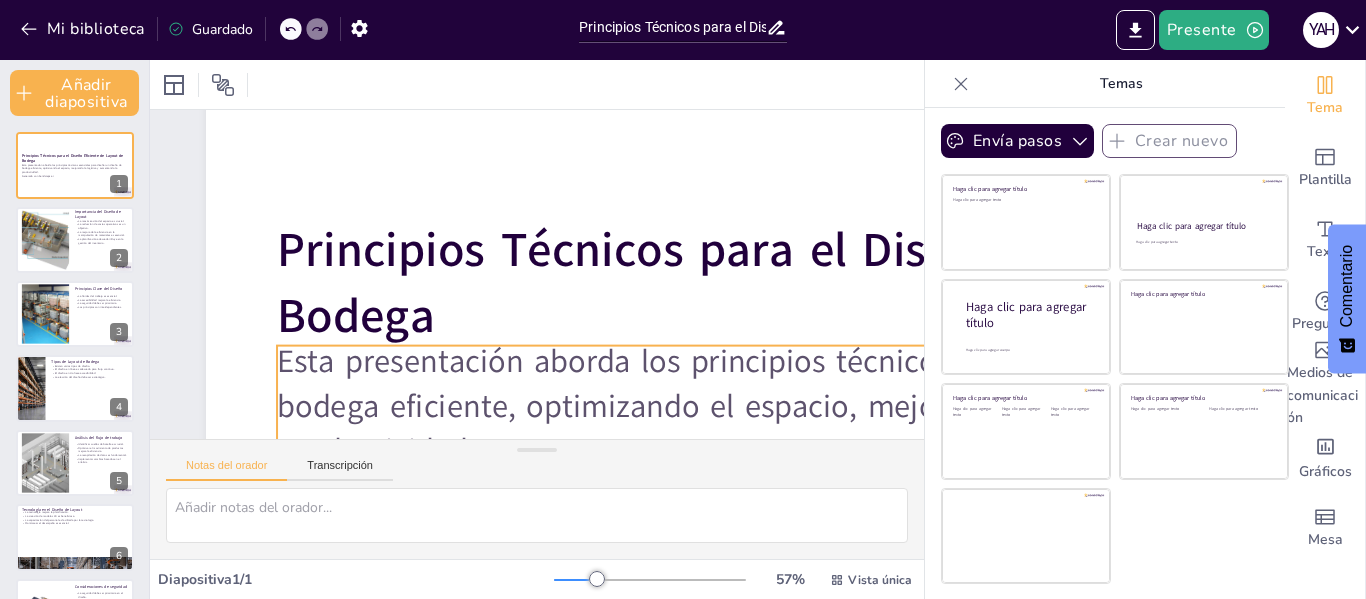 scroll, scrollTop: 300, scrollLeft: 0, axis: vertical 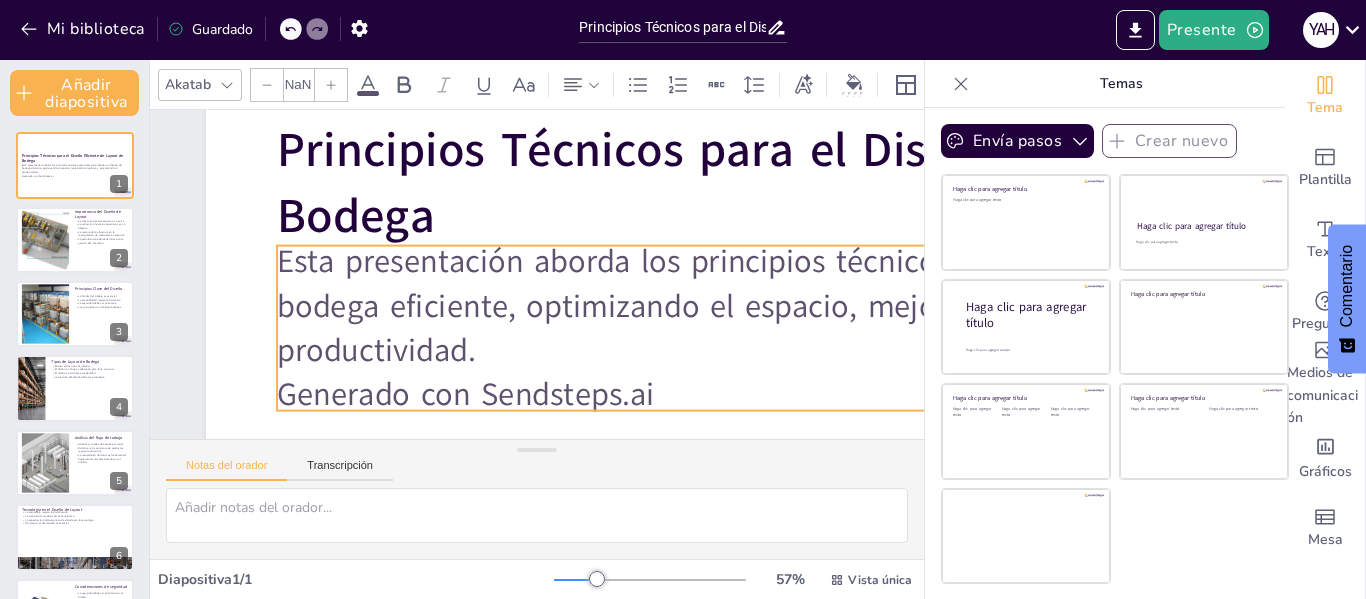 type on "32" 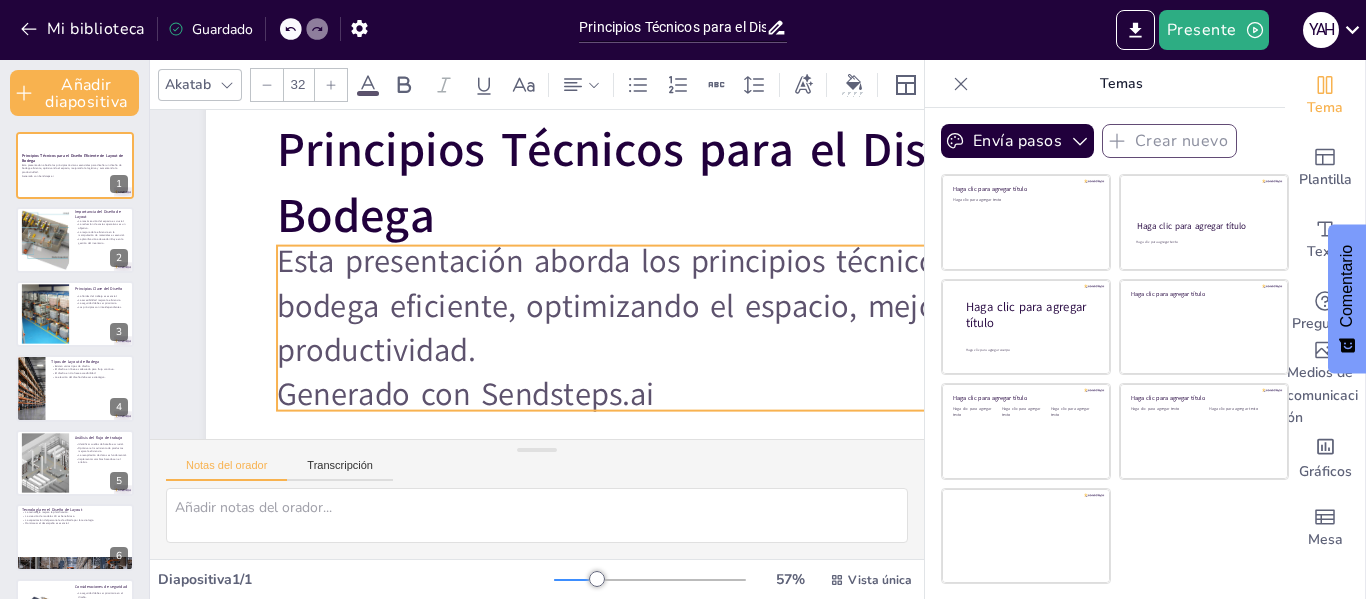 click on "Generado con Sendsteps.ai" at bounding box center (916, 394) 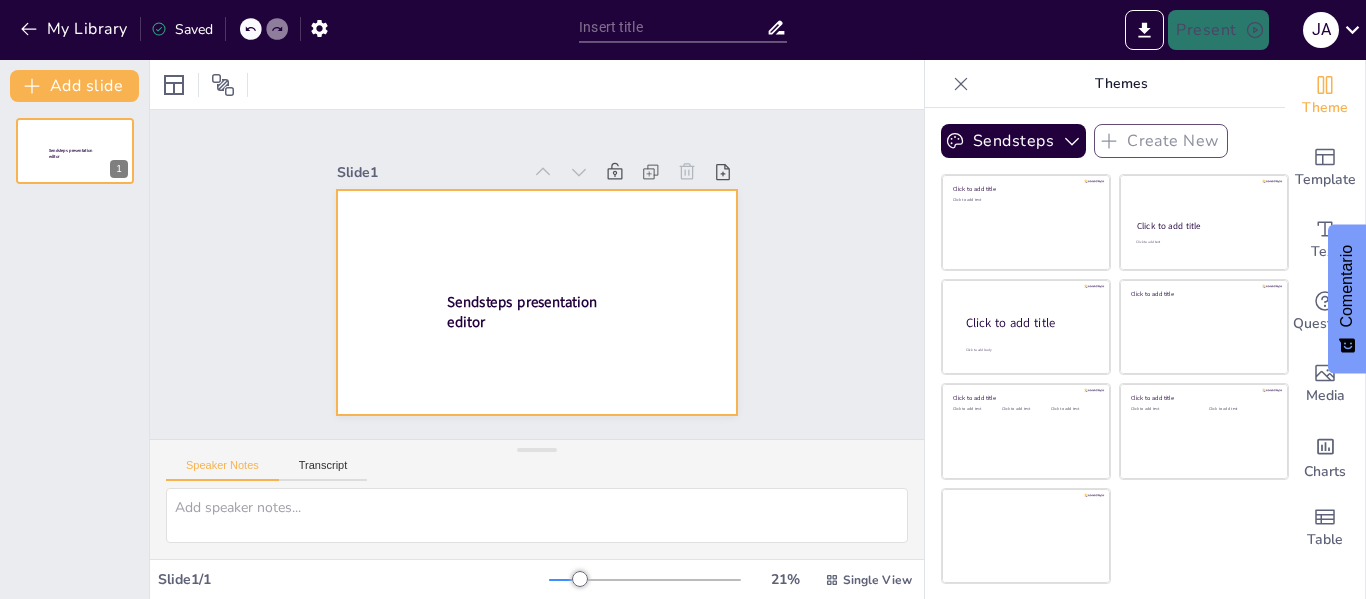 scroll, scrollTop: 0, scrollLeft: 0, axis: both 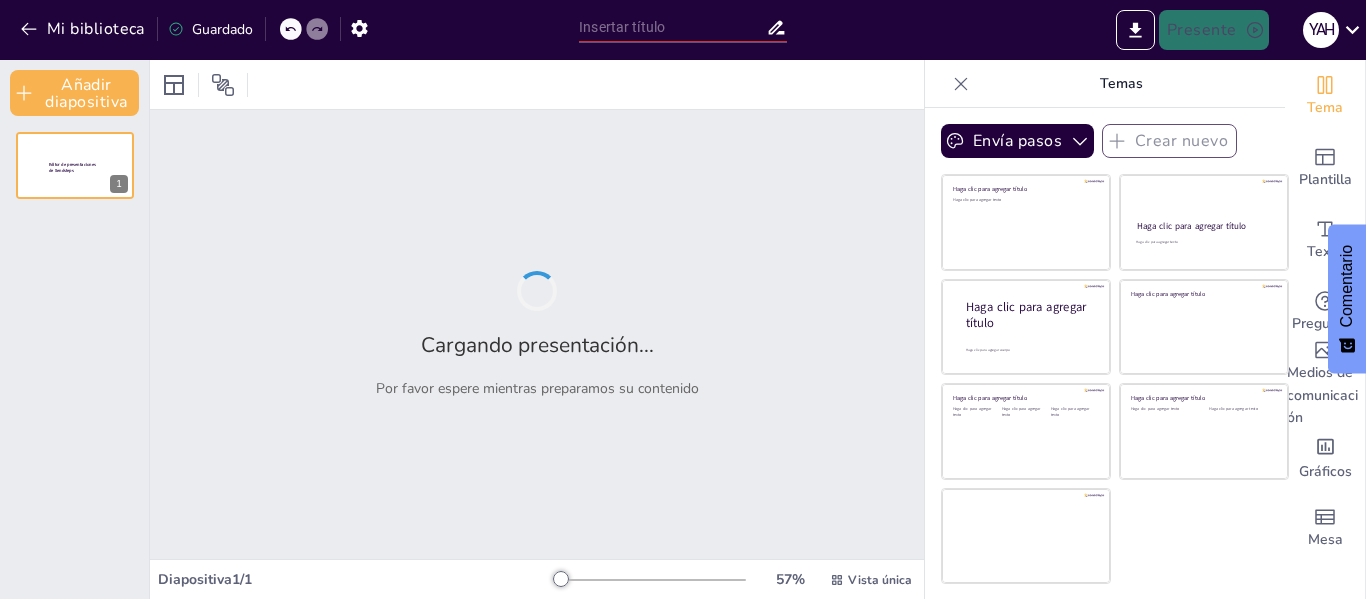 type on "Principios Técnicos para el Diseño Eficiente de Layout de Bodega" 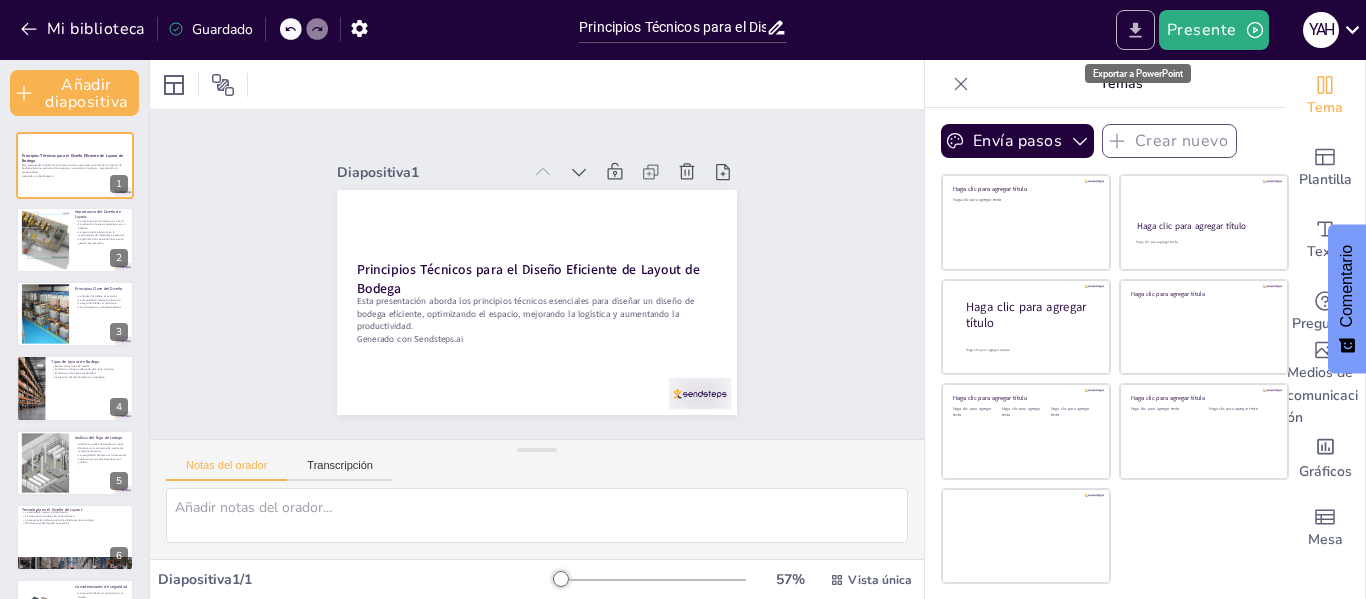 click 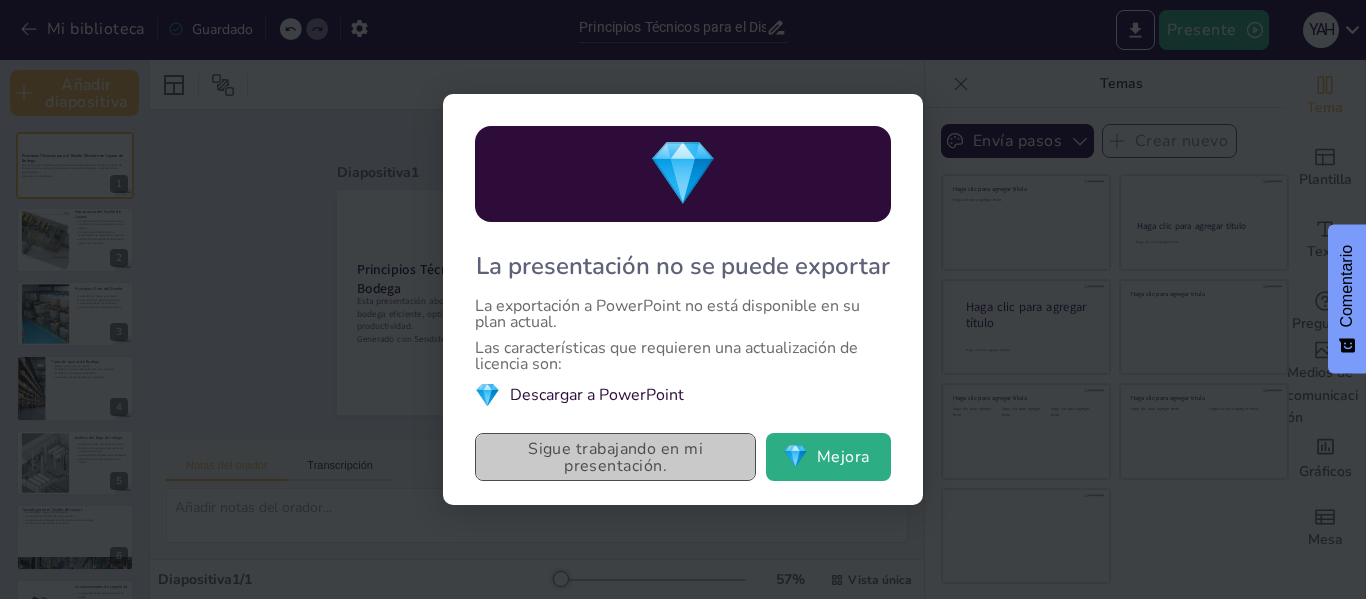 click on "Sigue trabajando en mi presentación." at bounding box center [615, 457] 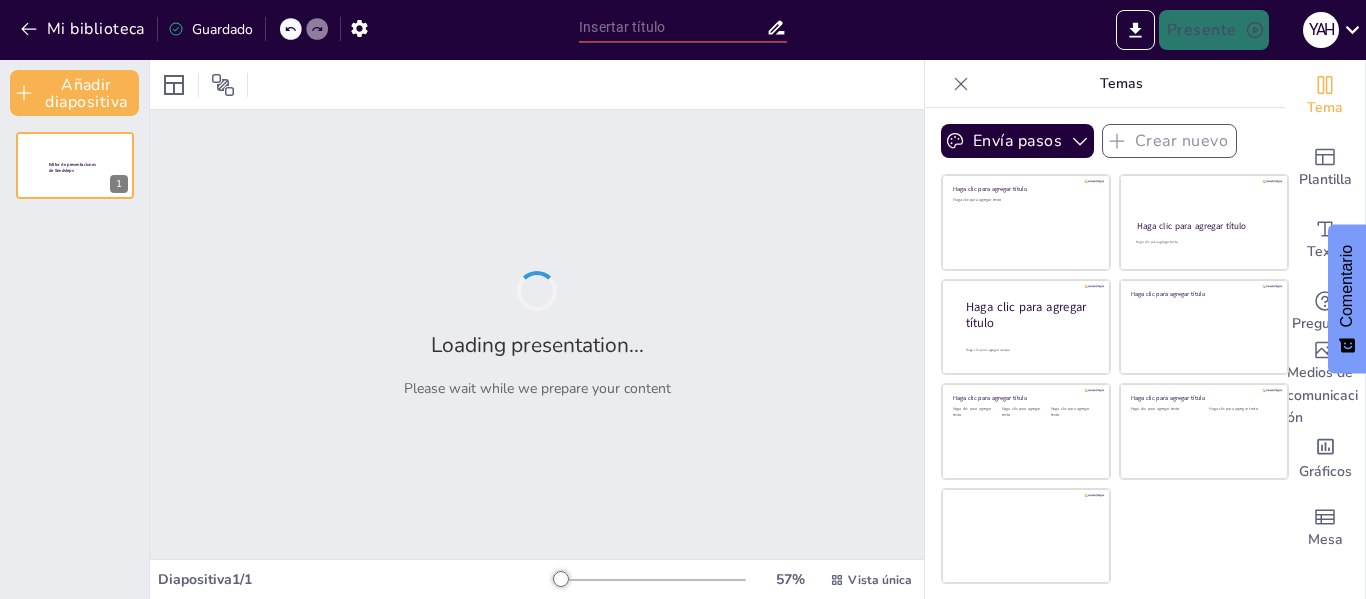 type on "Principios Técnicos para el Diseño Eficiente de Layout de Bodega" 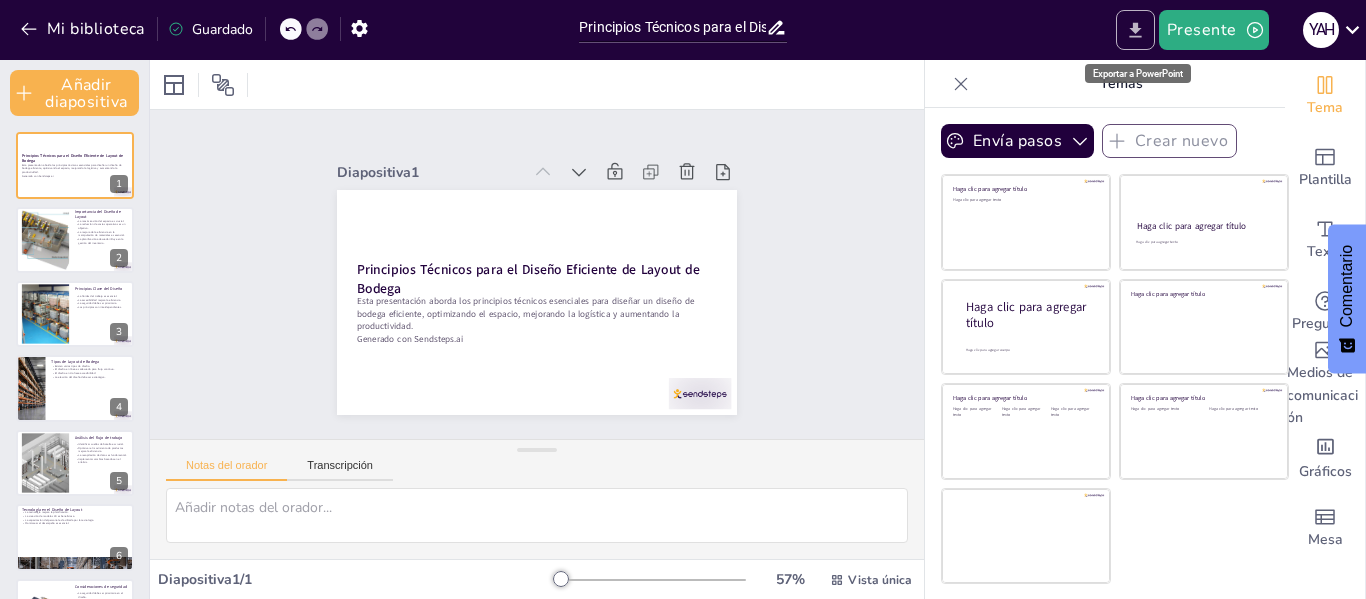 click 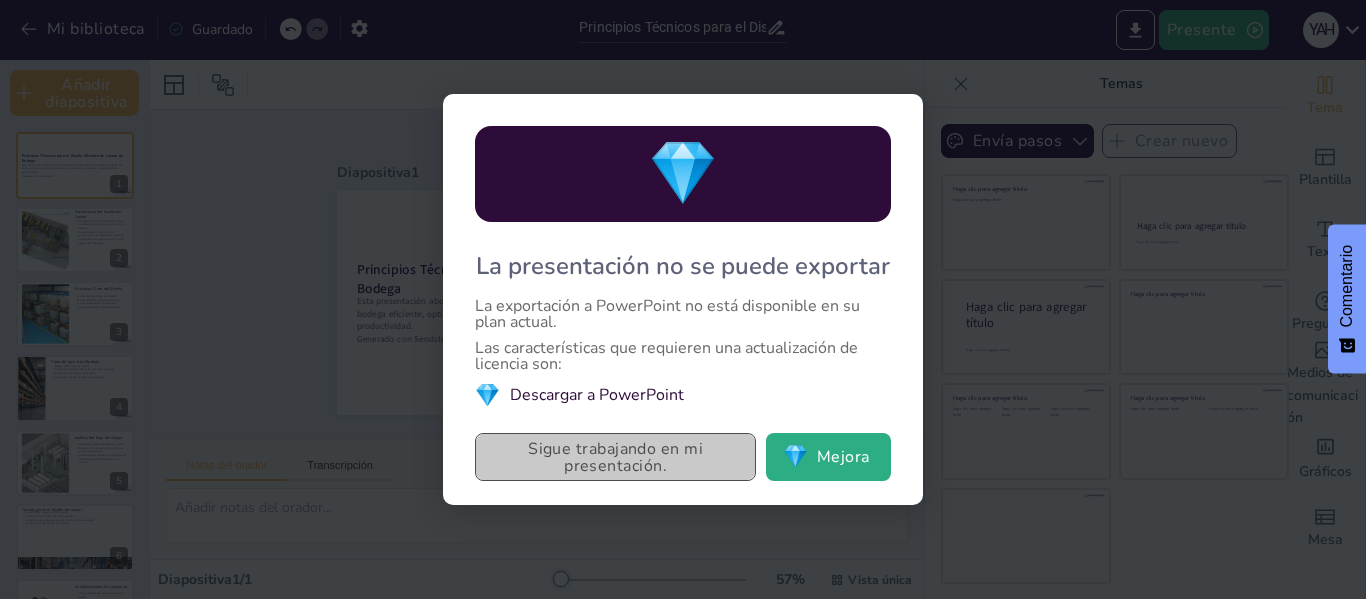 click on "Sigue trabajando en mi presentación." at bounding box center (615, 457) 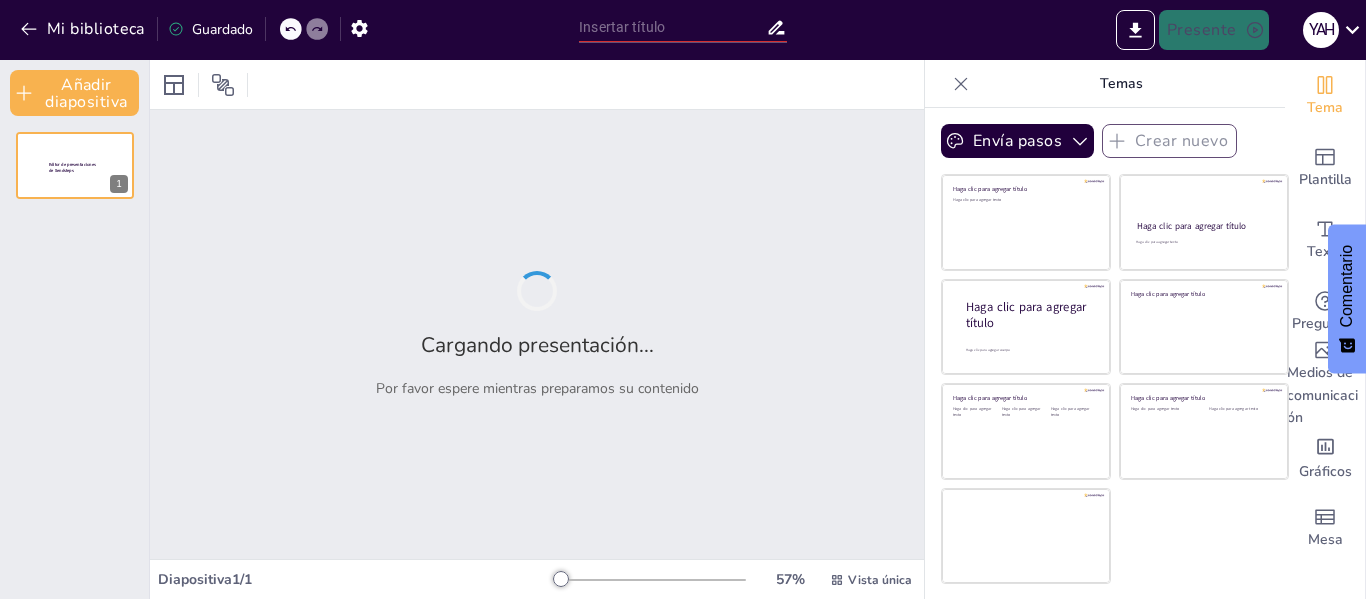 type on "Principios Técnicos para el Diseño Eficiente de Layout de Bodega" 